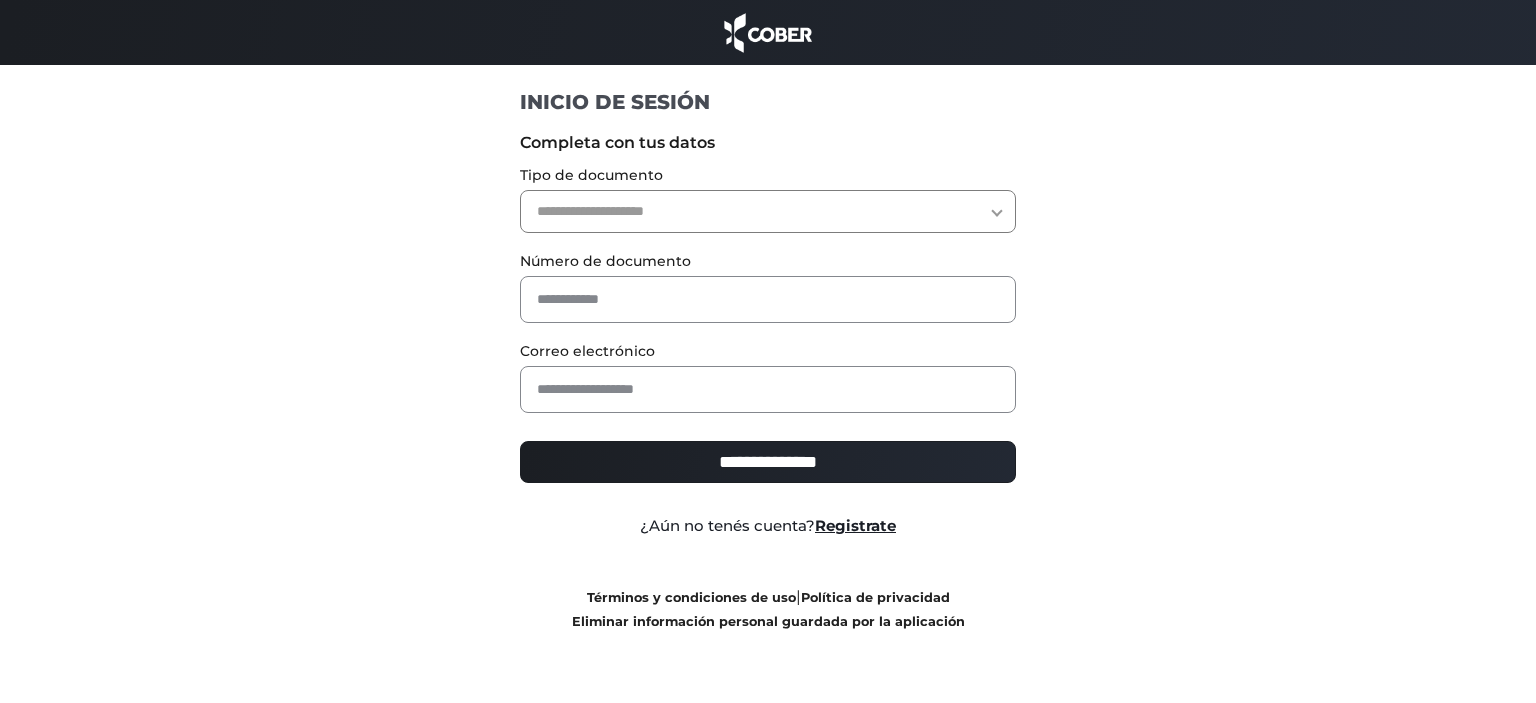 select on "***" 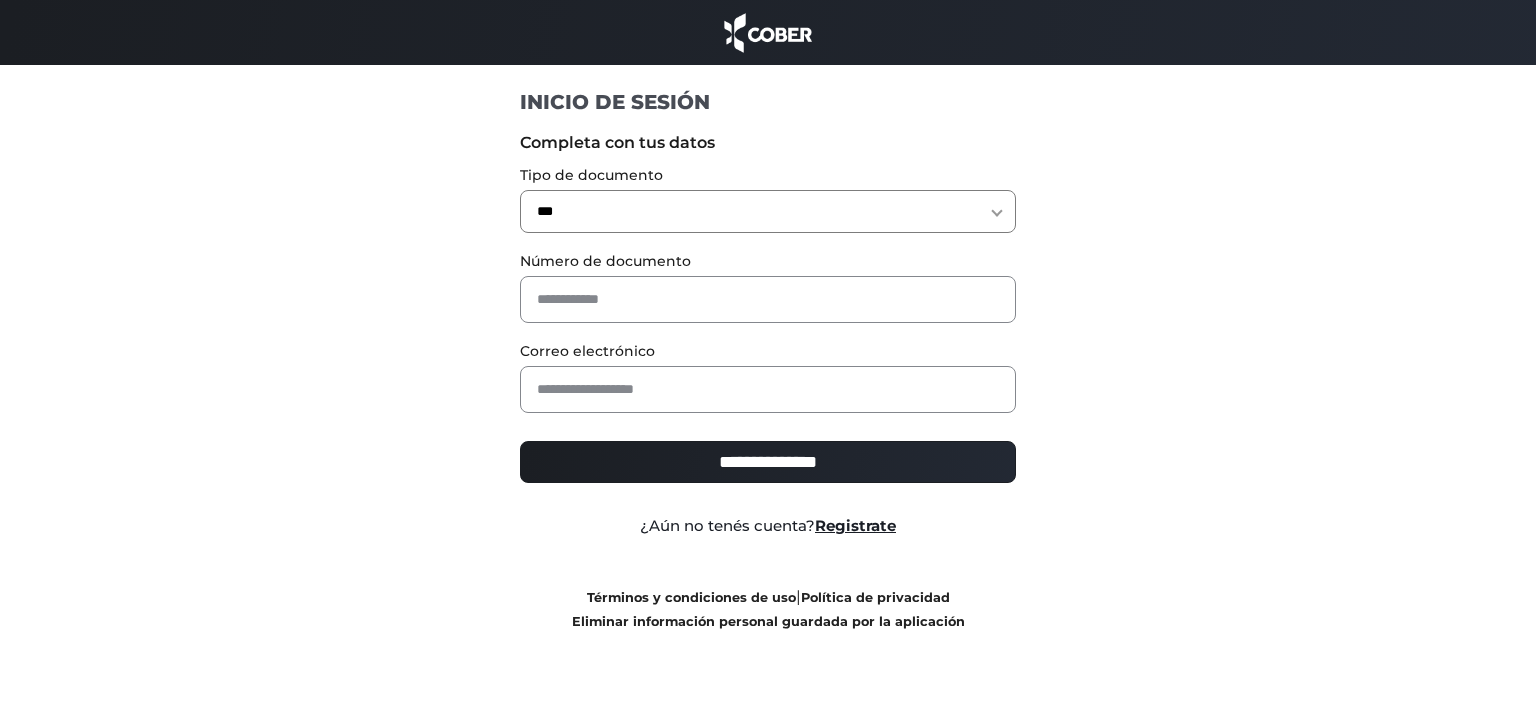 click on "***" at bounding box center [0, 0] 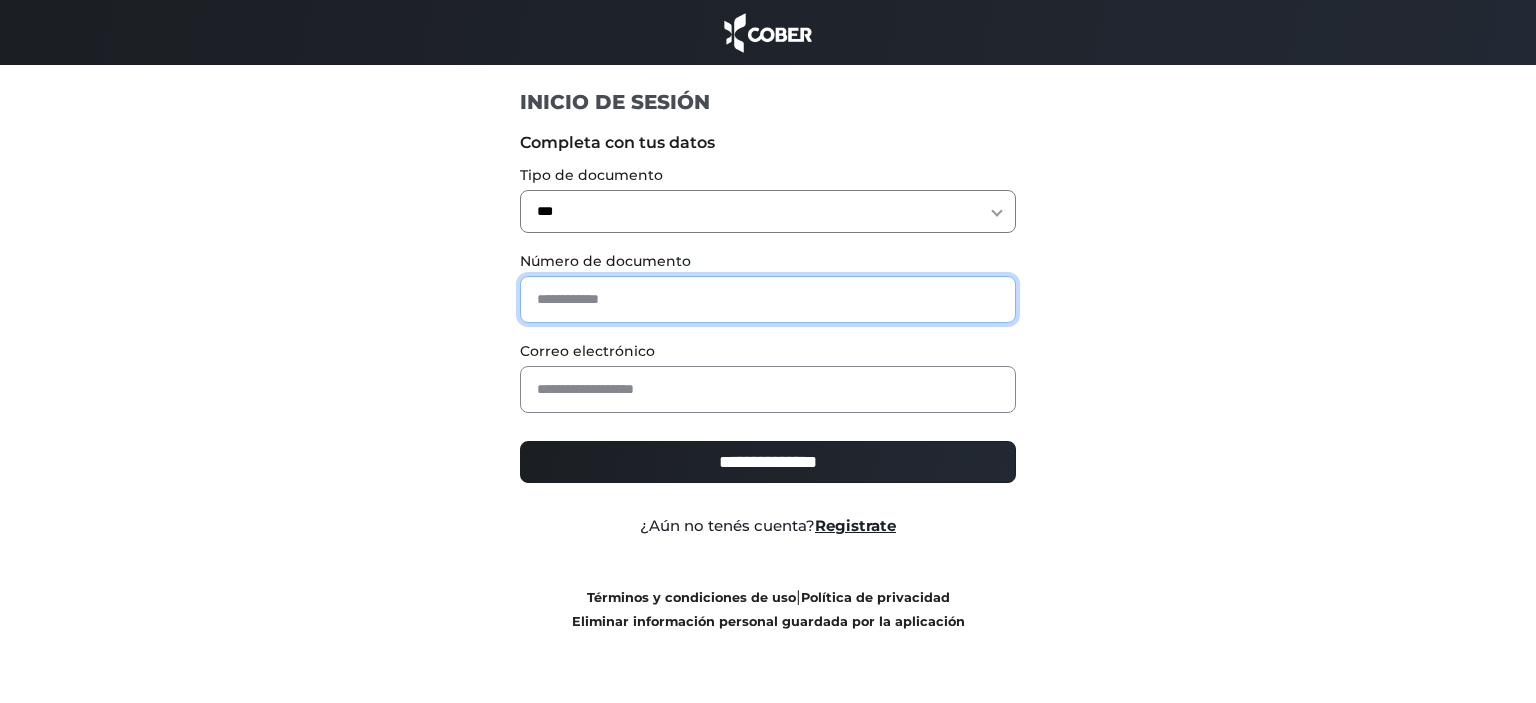 click at bounding box center [768, 299] 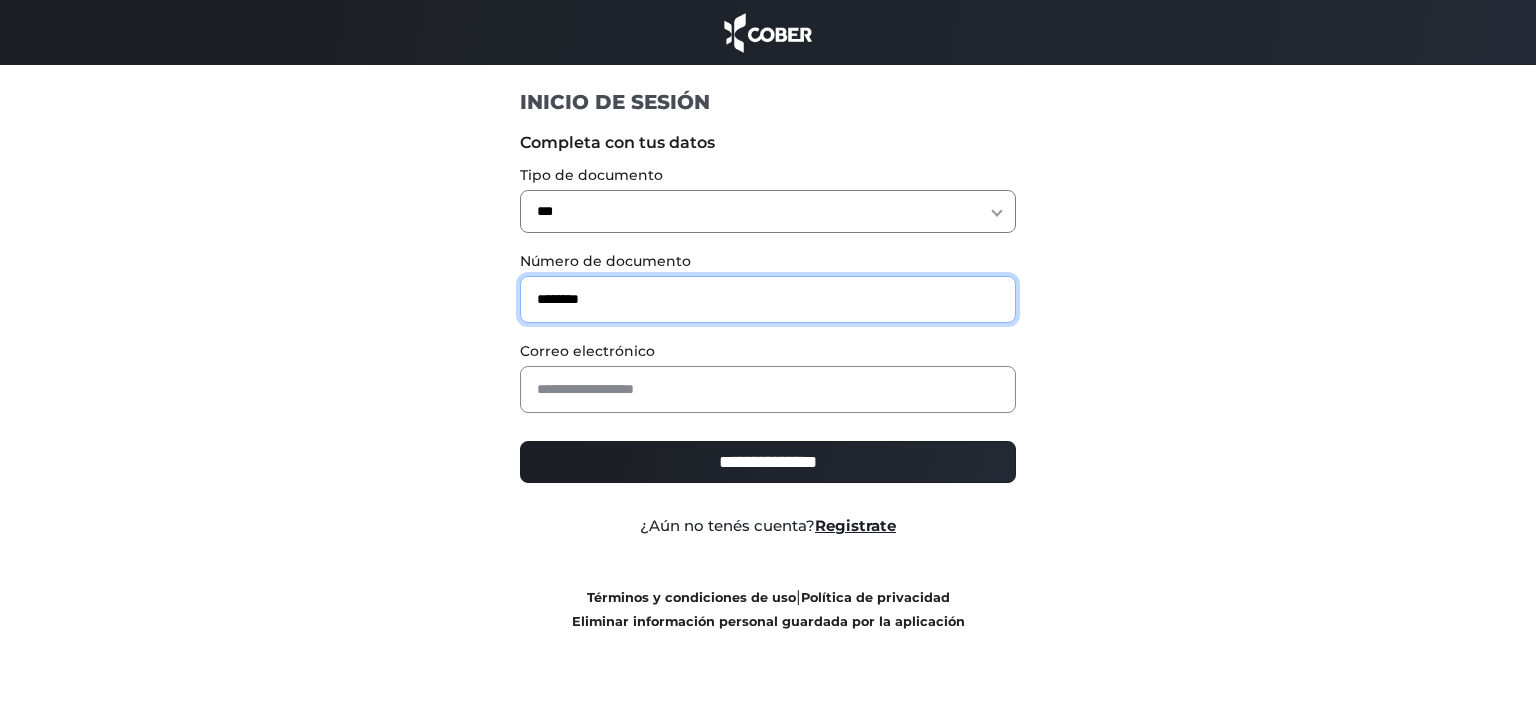 type on "********" 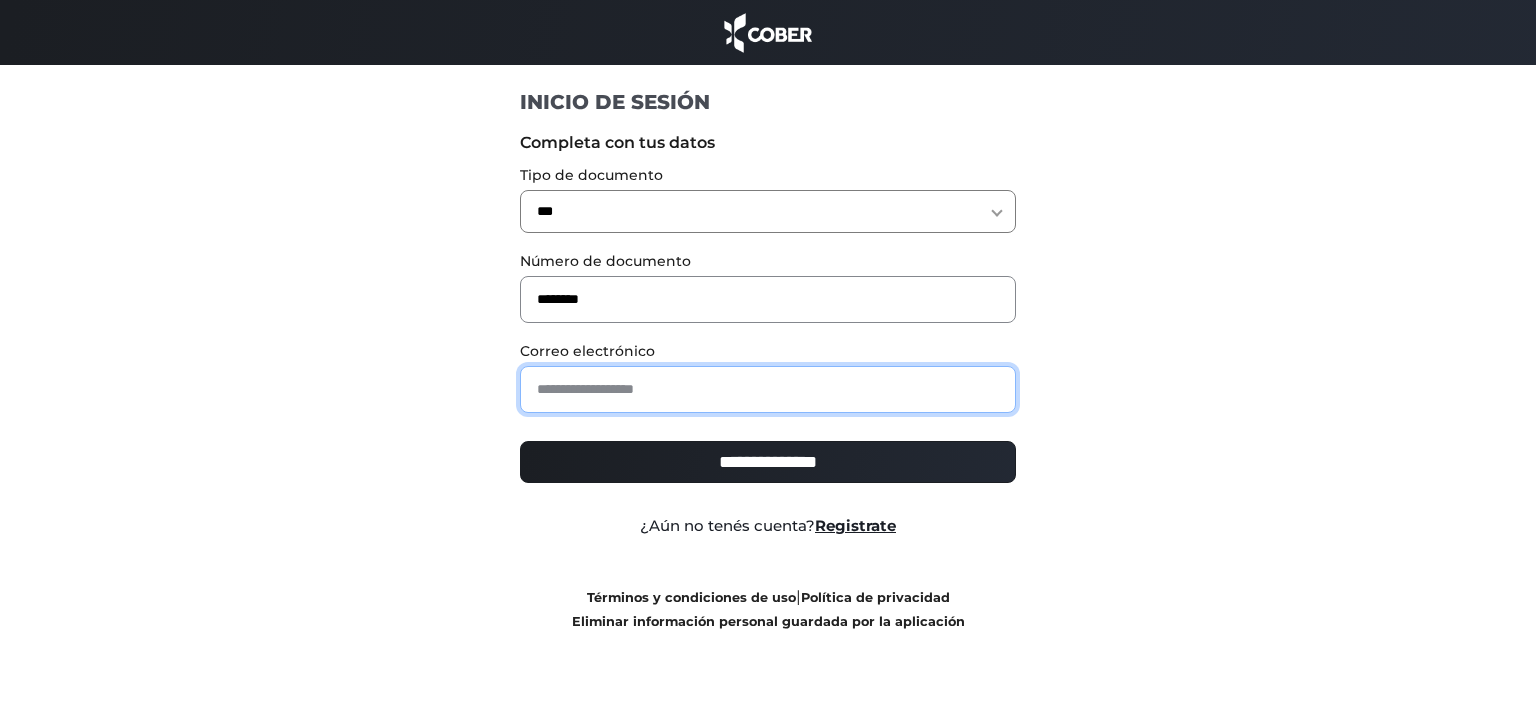 click at bounding box center [768, 389] 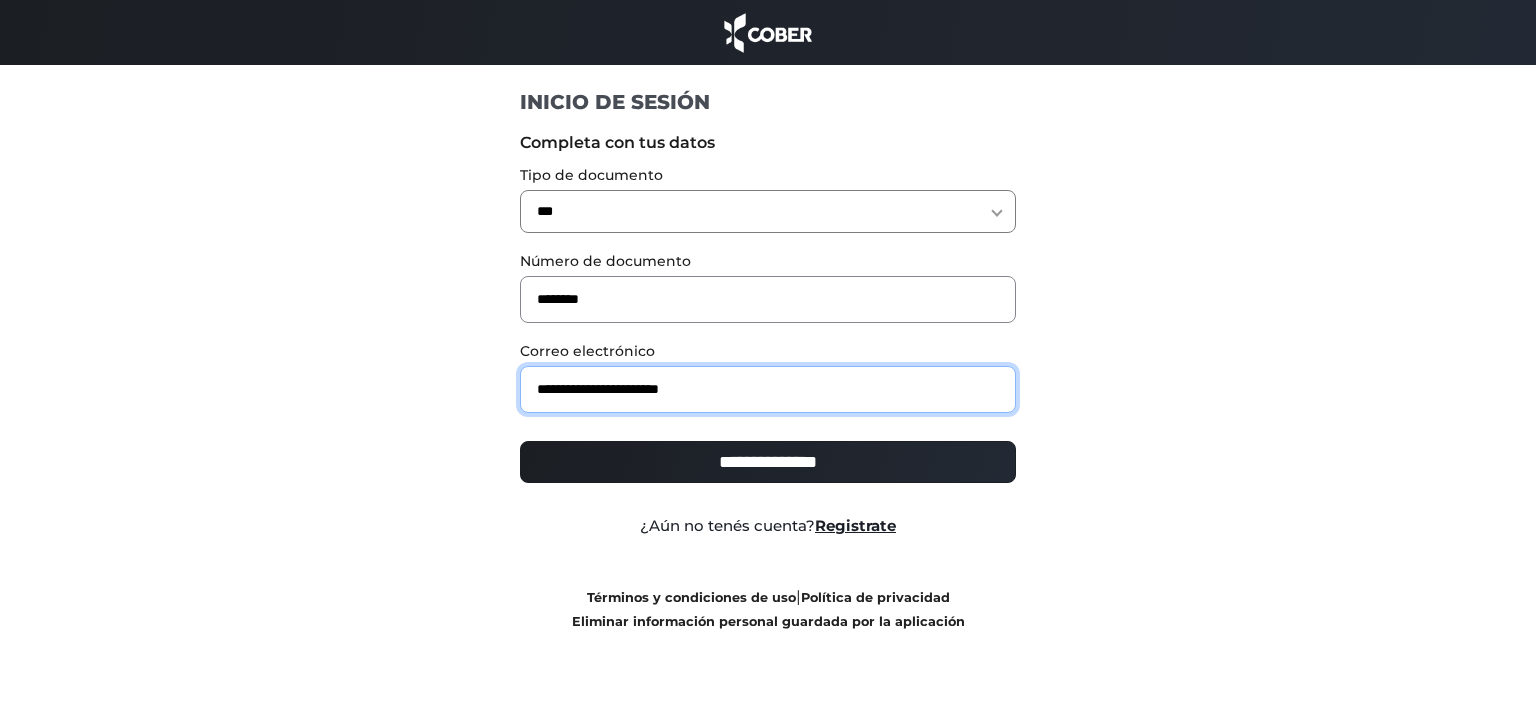 type on "**********" 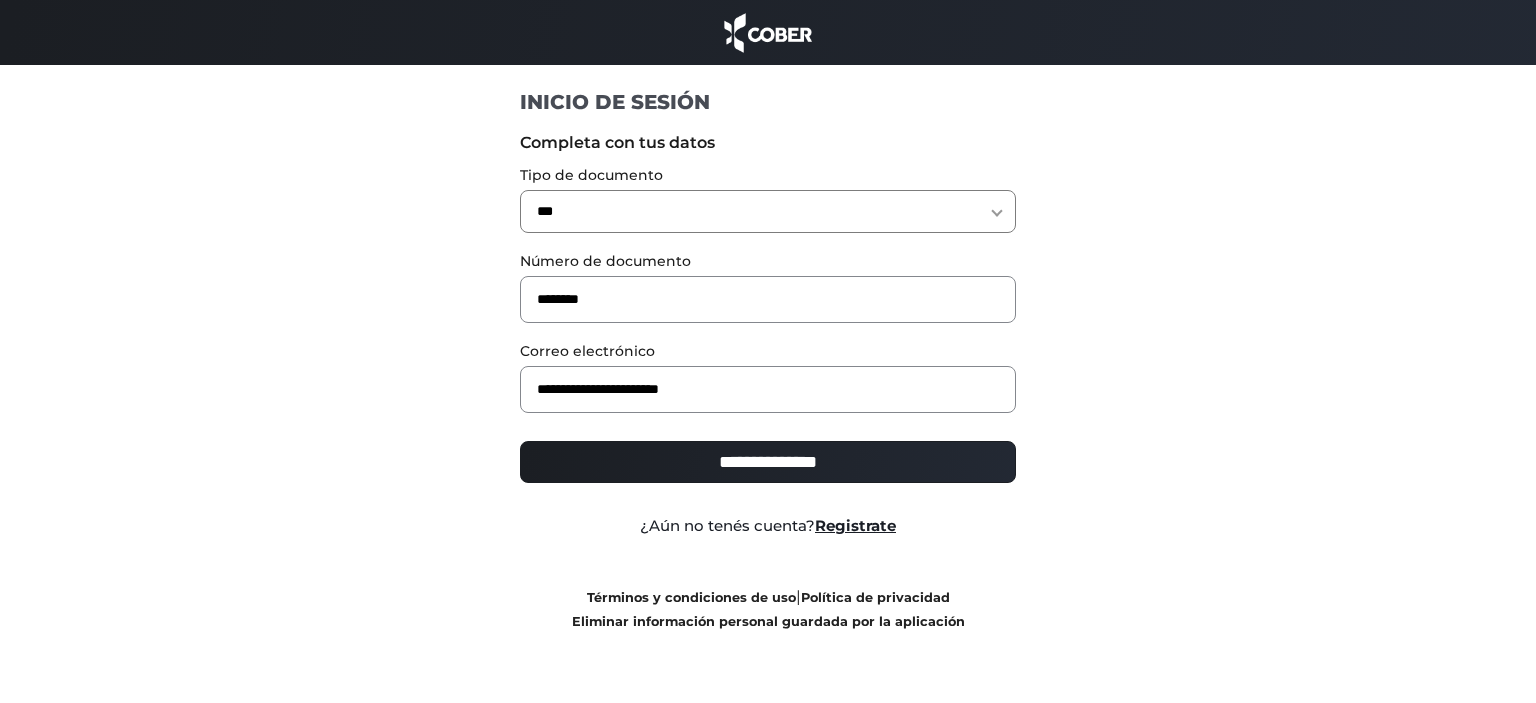click on "**********" at bounding box center (768, 462) 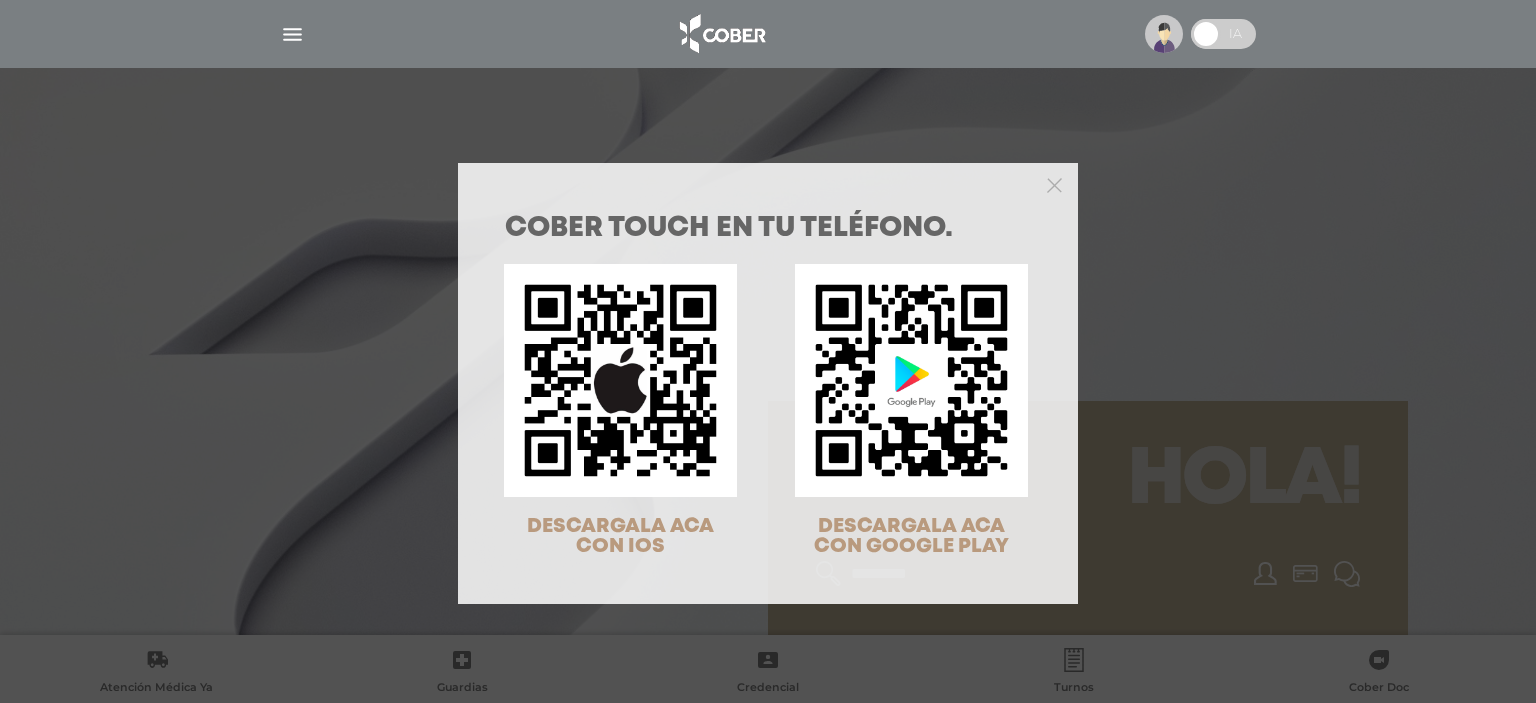scroll, scrollTop: 0, scrollLeft: 0, axis: both 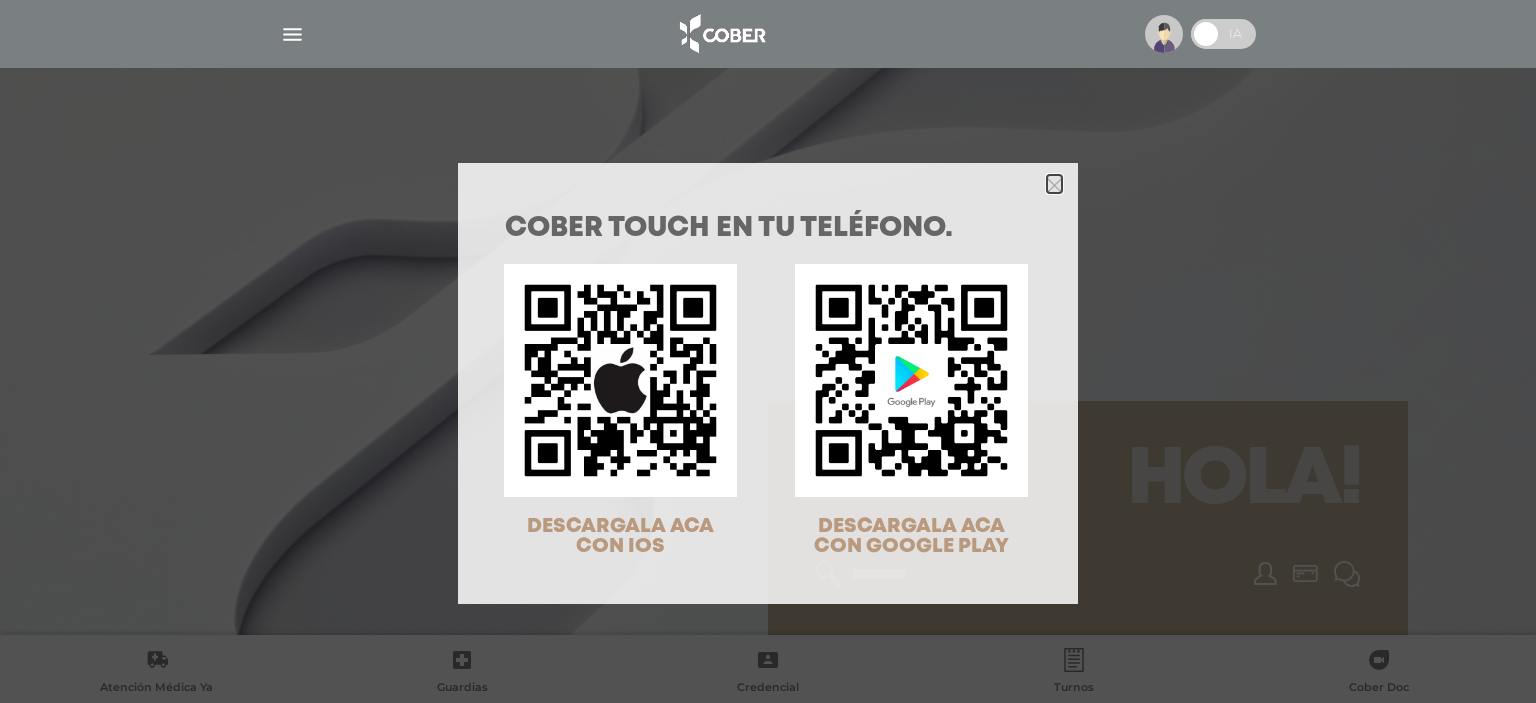 click at bounding box center (1054, 185) 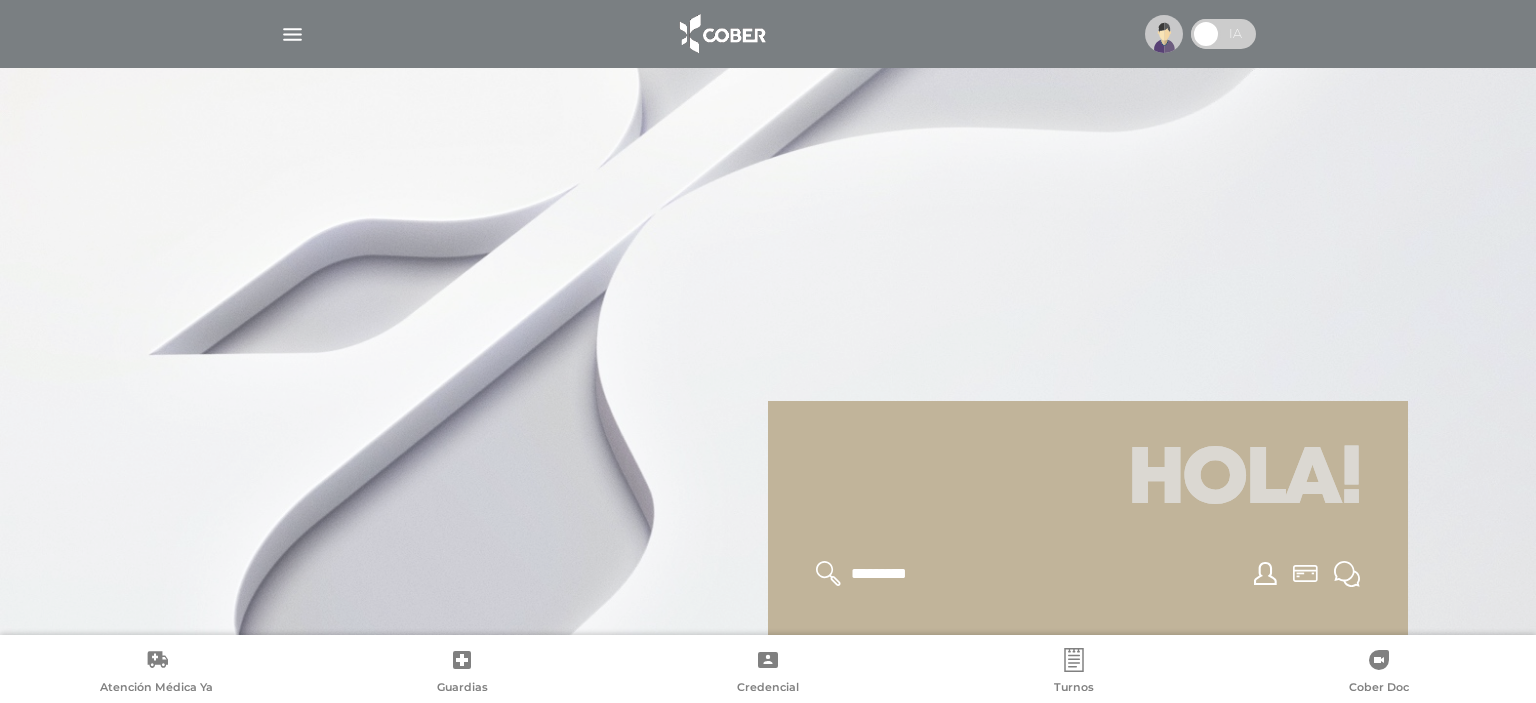 click at bounding box center [292, 34] 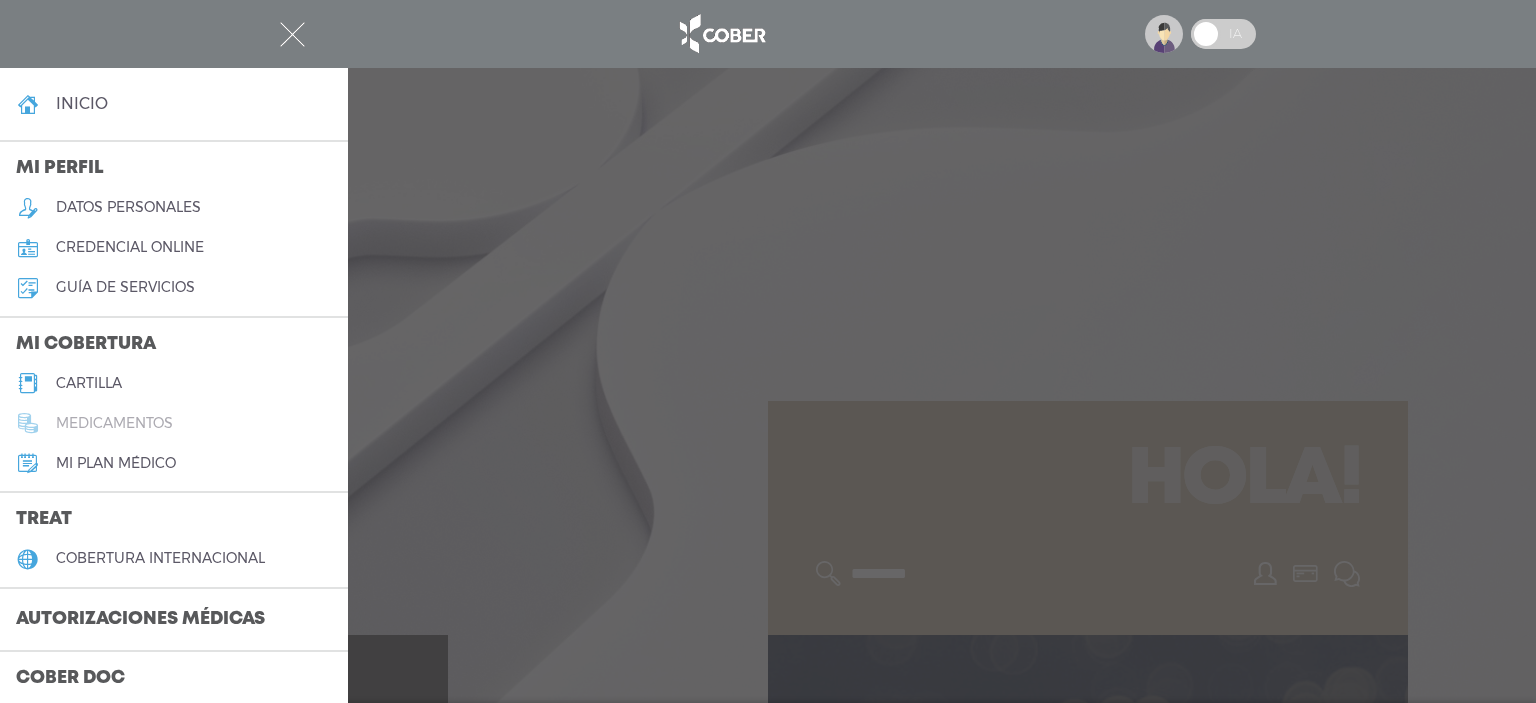 click on "medicamentos" at bounding box center (114, 423) 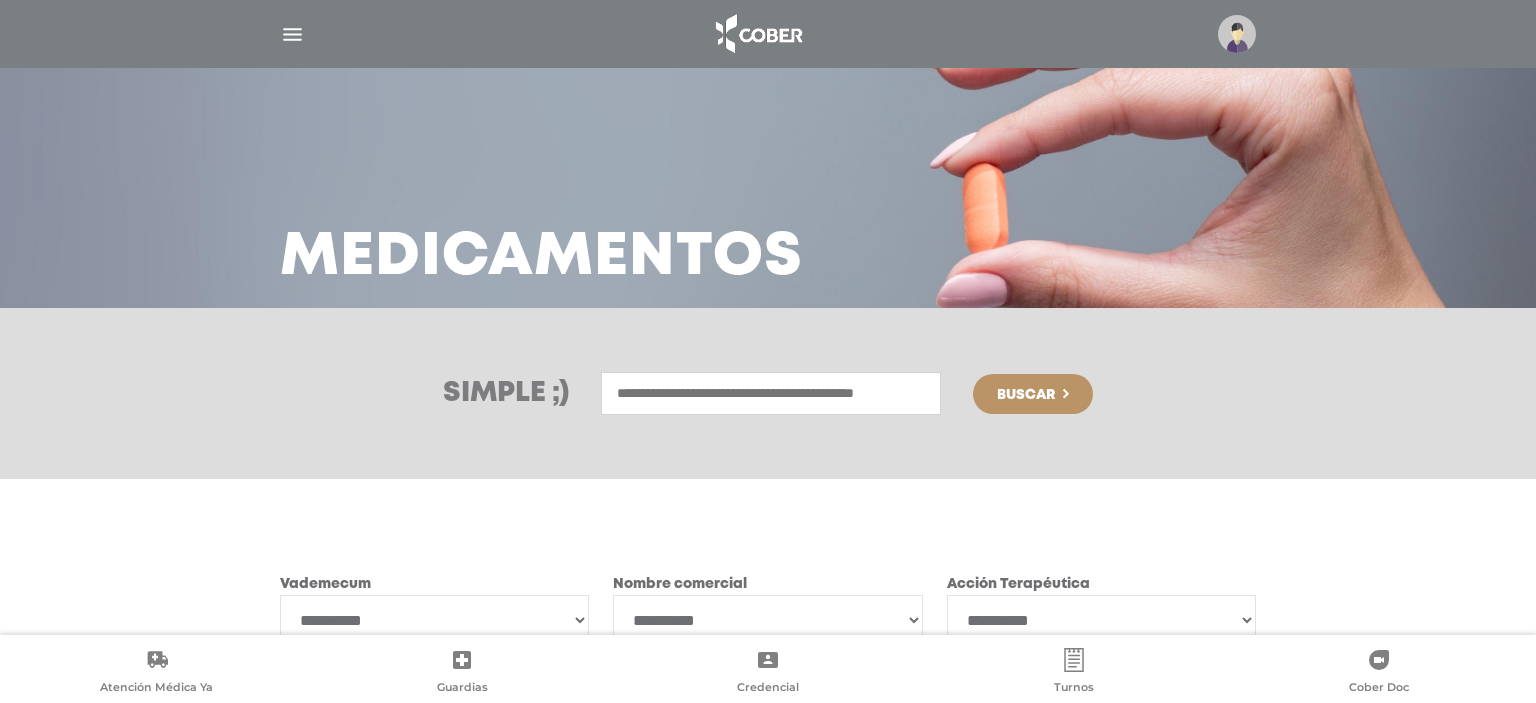 scroll, scrollTop: 0, scrollLeft: 0, axis: both 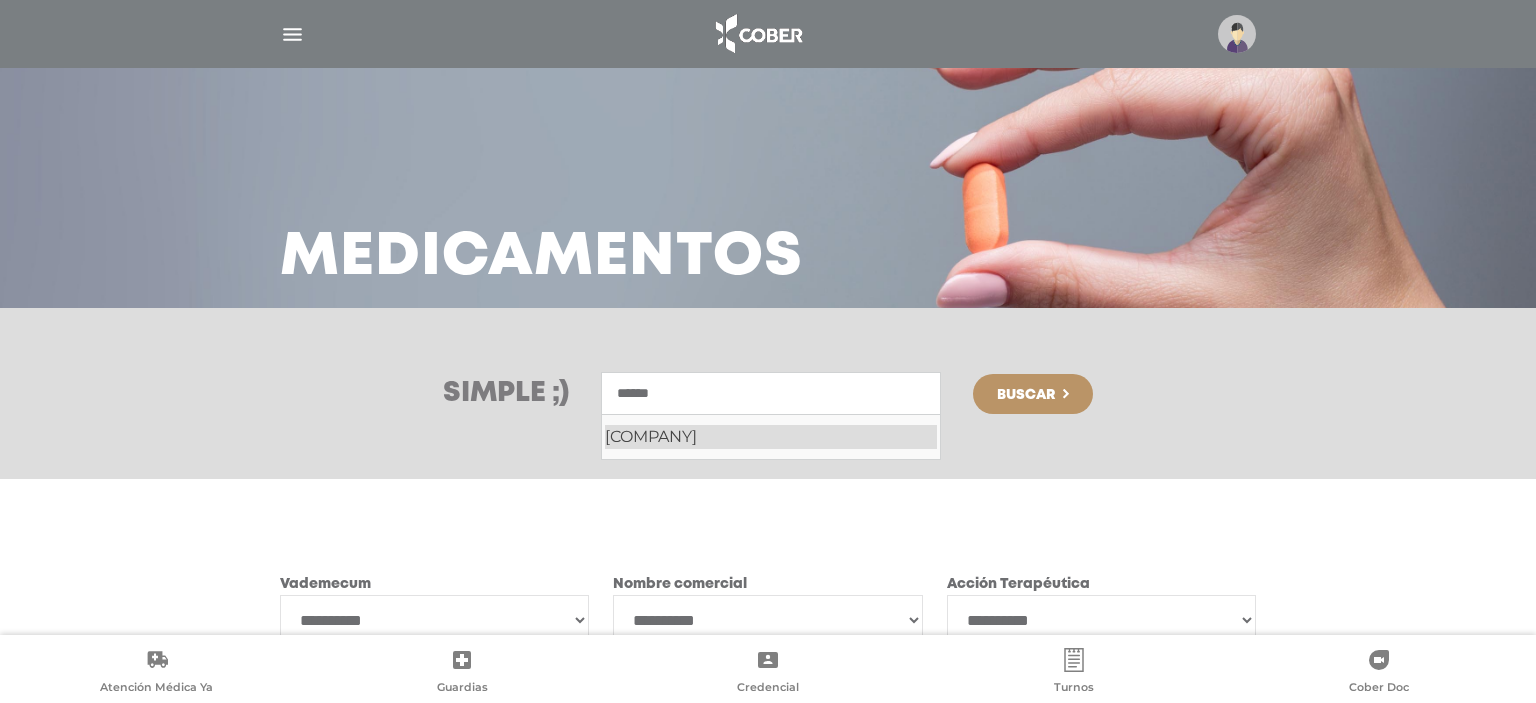 click on "Terekol" at bounding box center (771, 437) 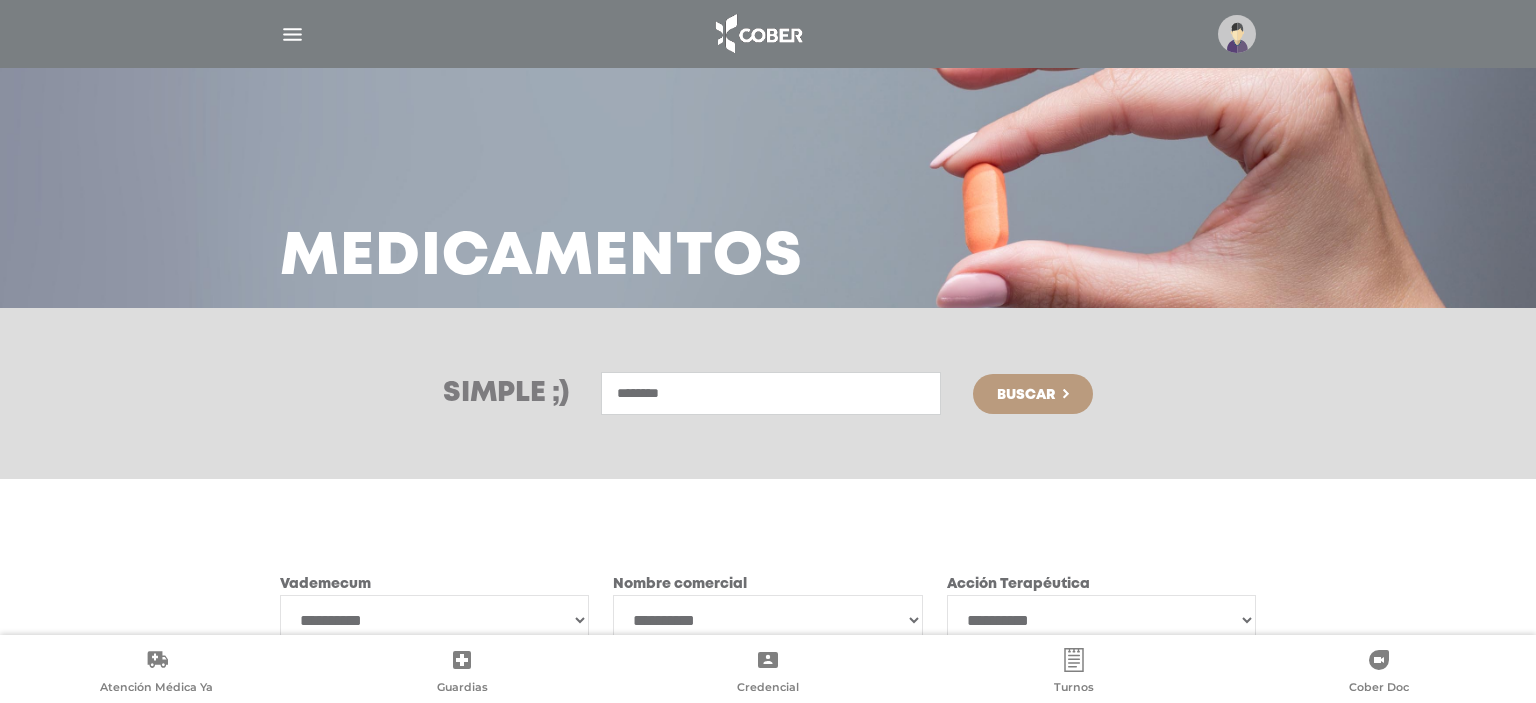 type on "*******" 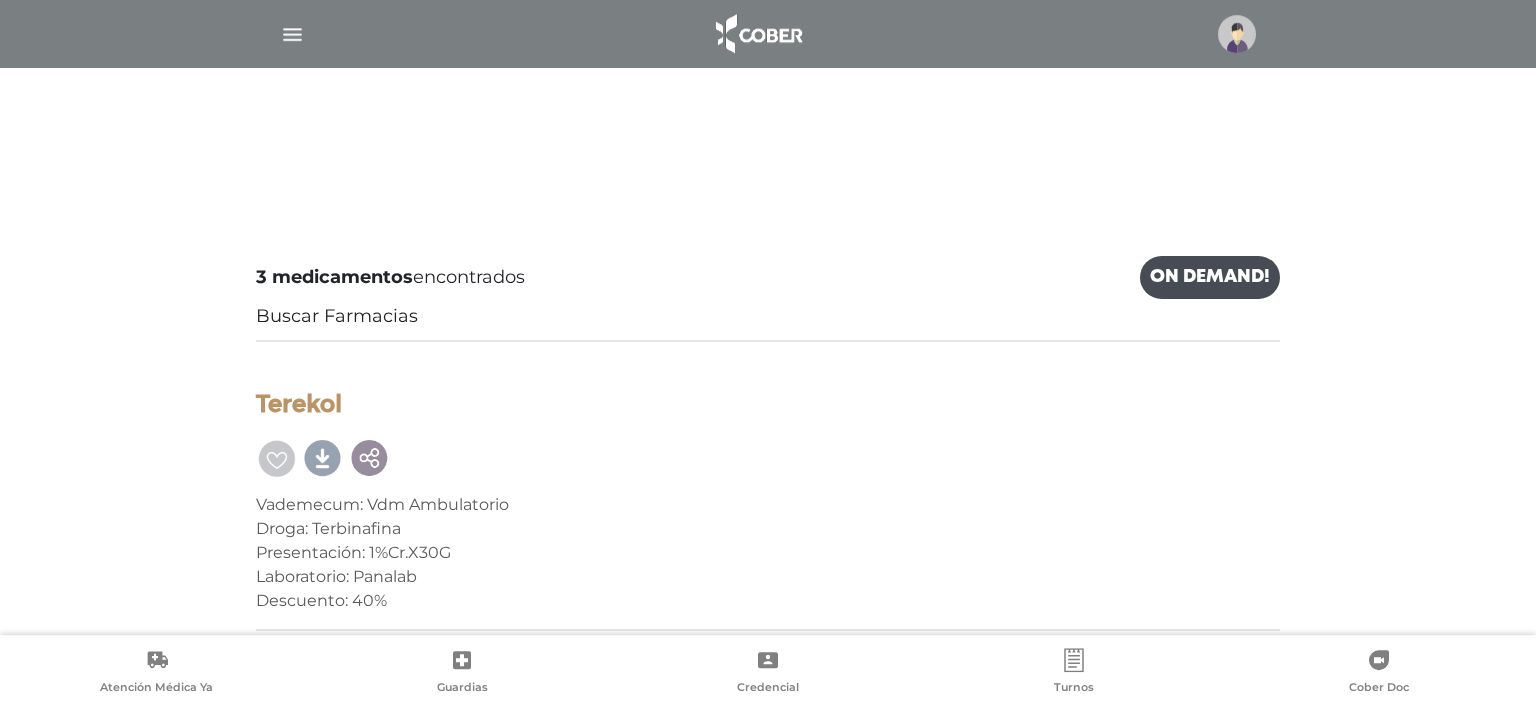 scroll, scrollTop: 24, scrollLeft: 0, axis: vertical 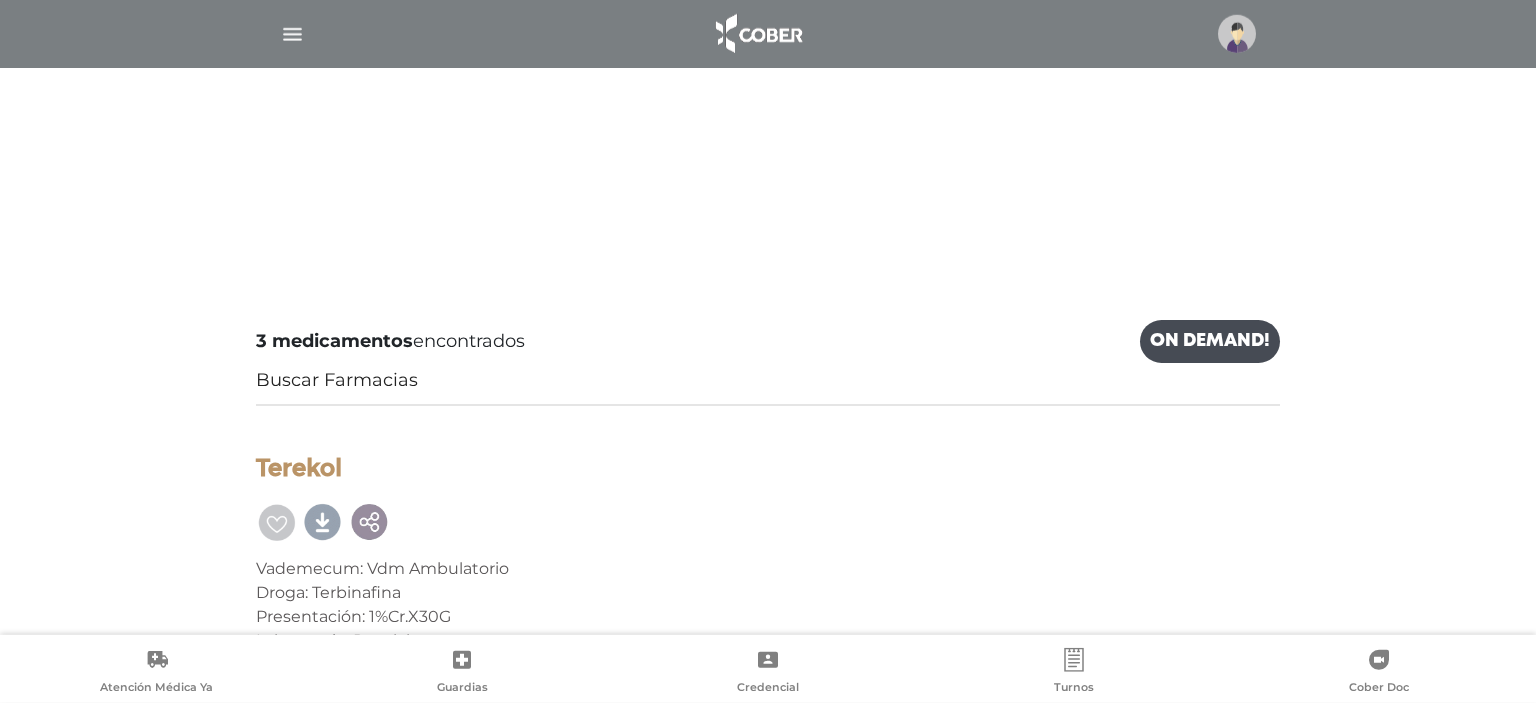 click at bounding box center [292, 34] 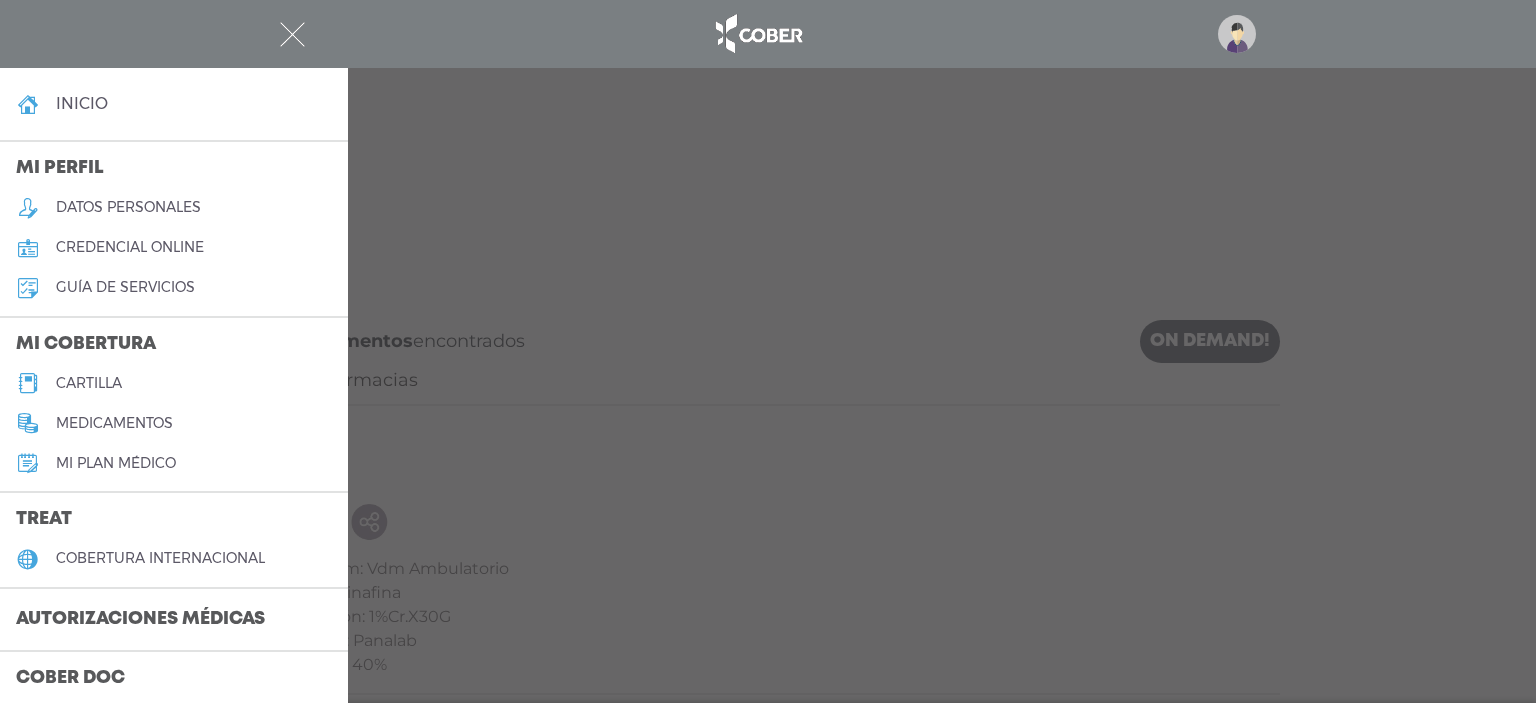 click on "medicamentos" at bounding box center (114, 423) 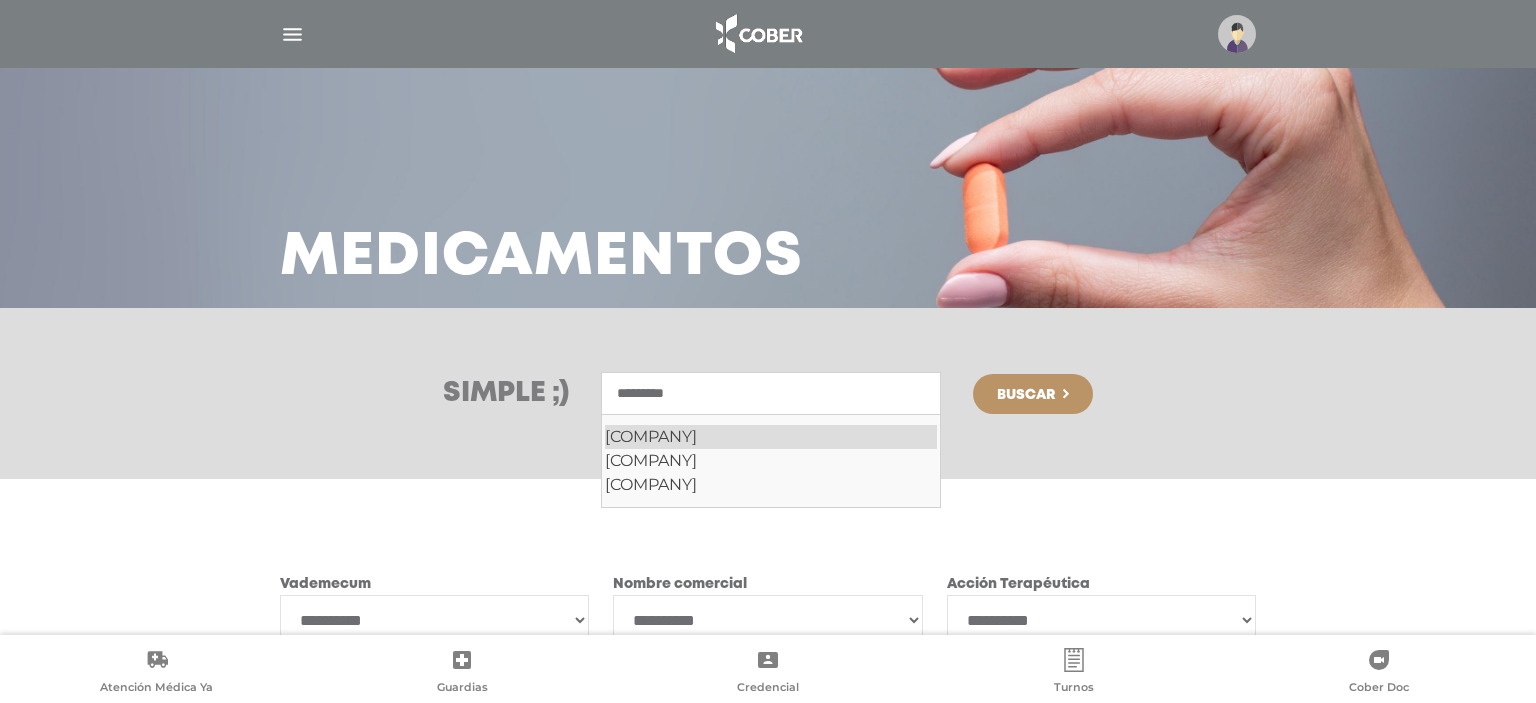 click on "Neobitiol" at bounding box center [771, 437] 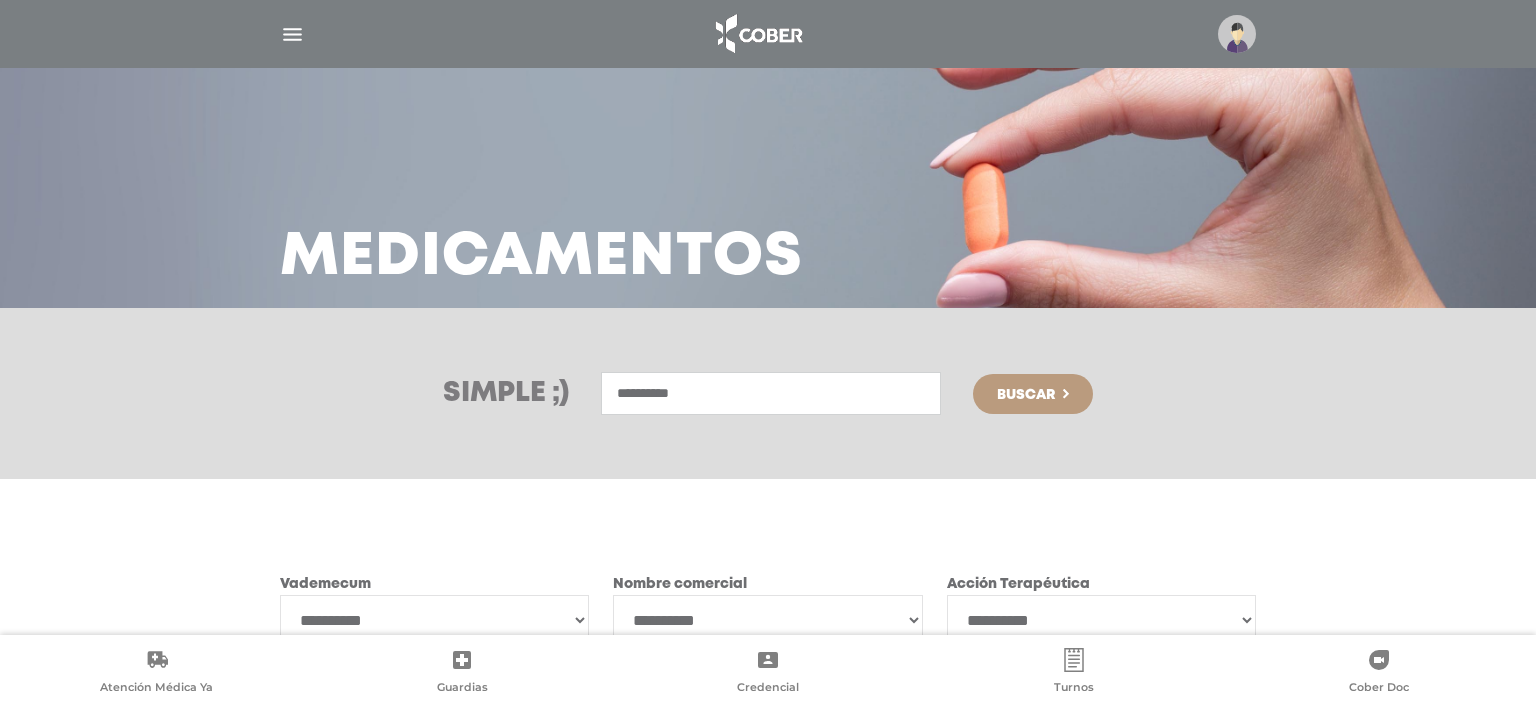 type on "*********" 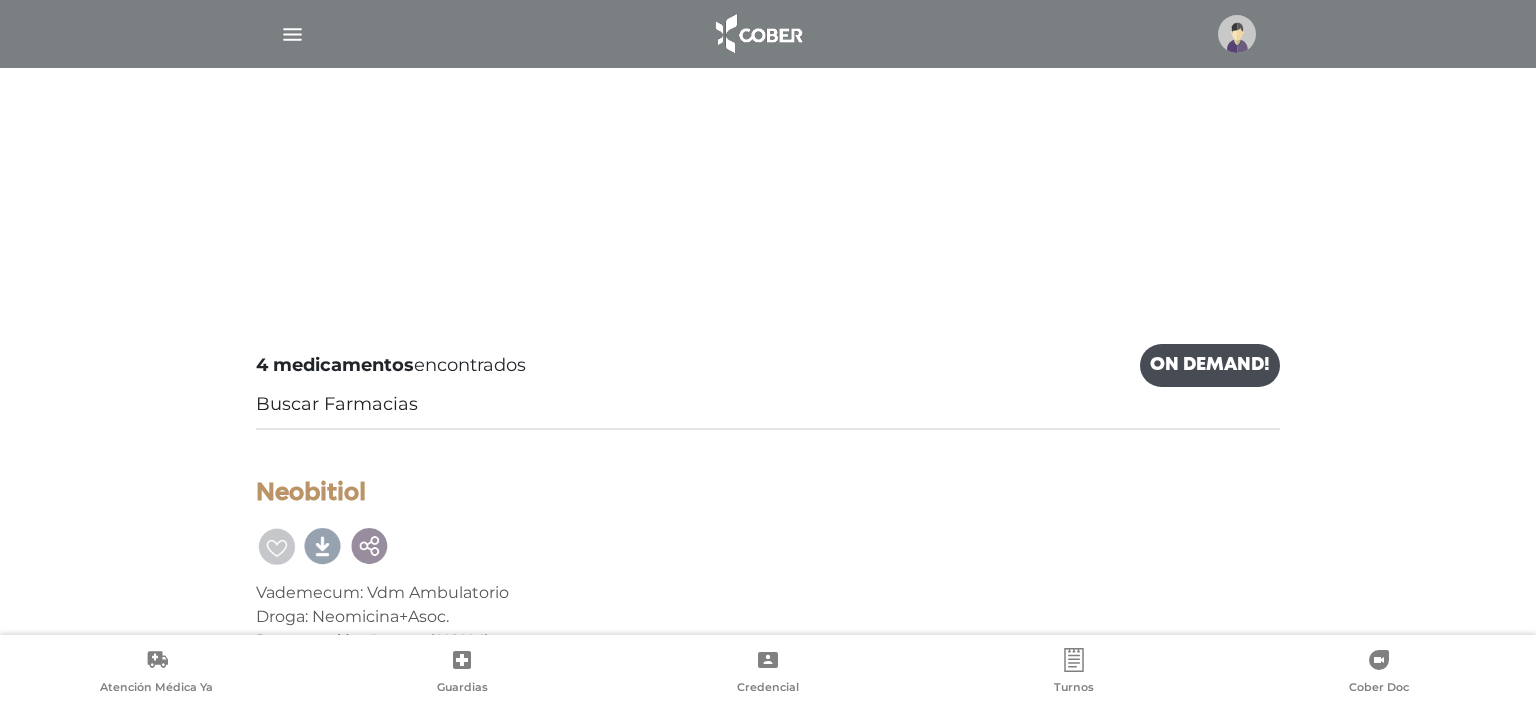 scroll, scrollTop: 0, scrollLeft: 0, axis: both 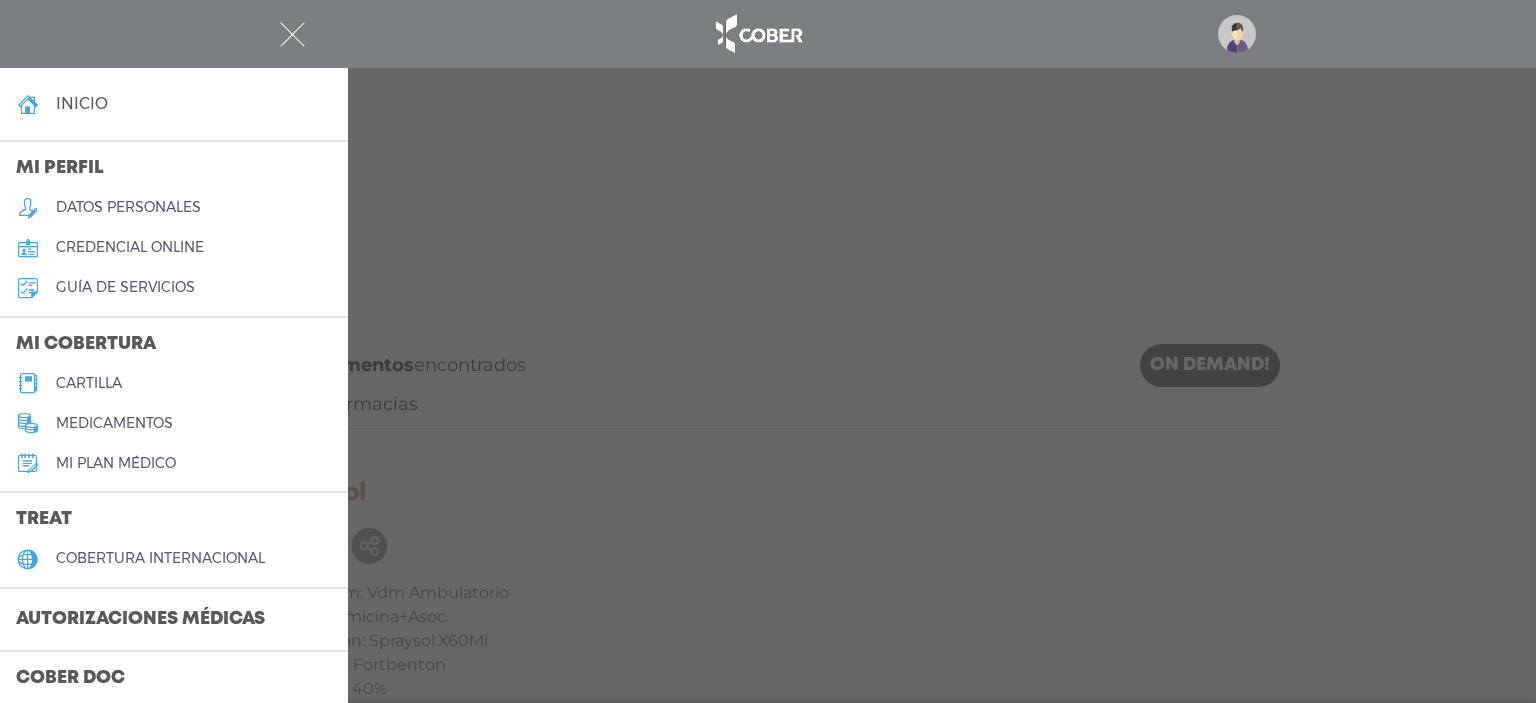 click at bounding box center (768, 351) 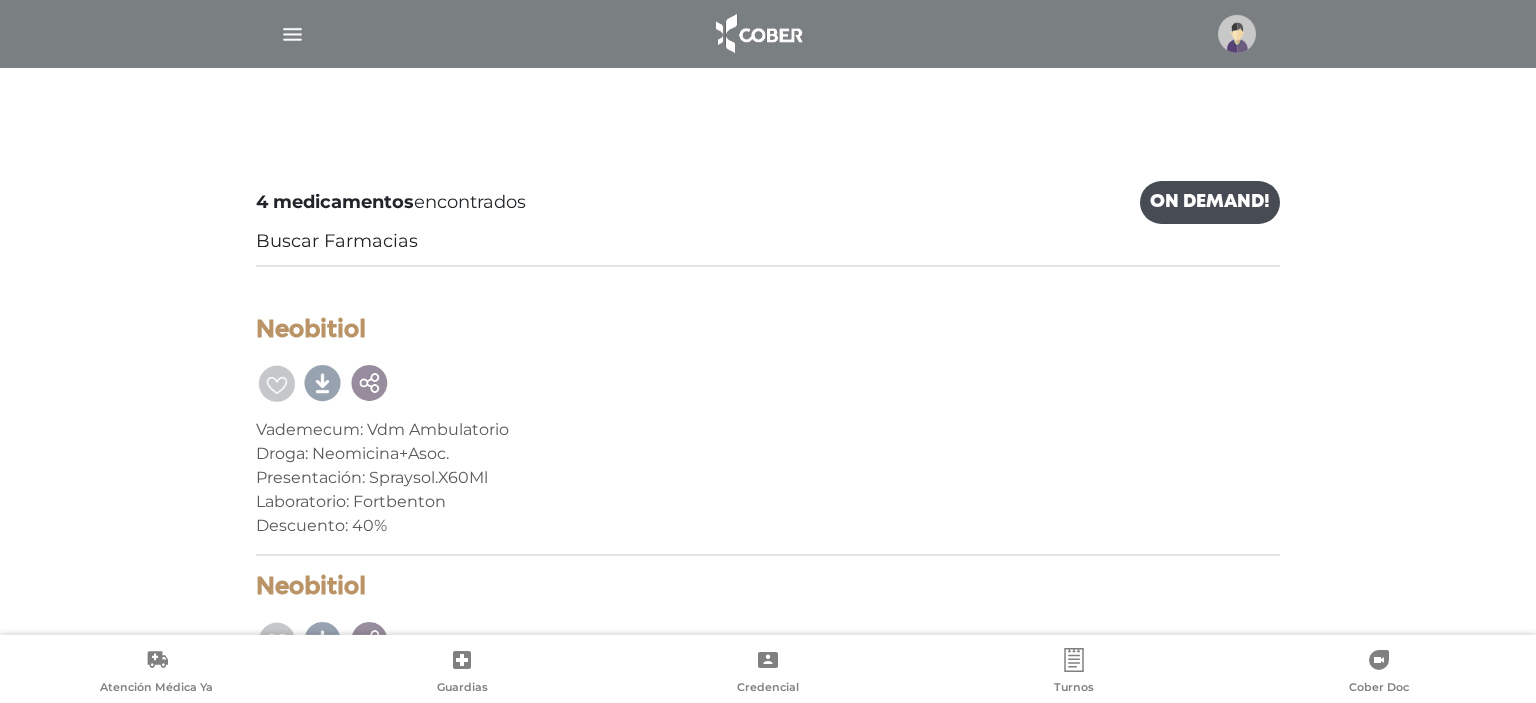 scroll, scrollTop: 0, scrollLeft: 0, axis: both 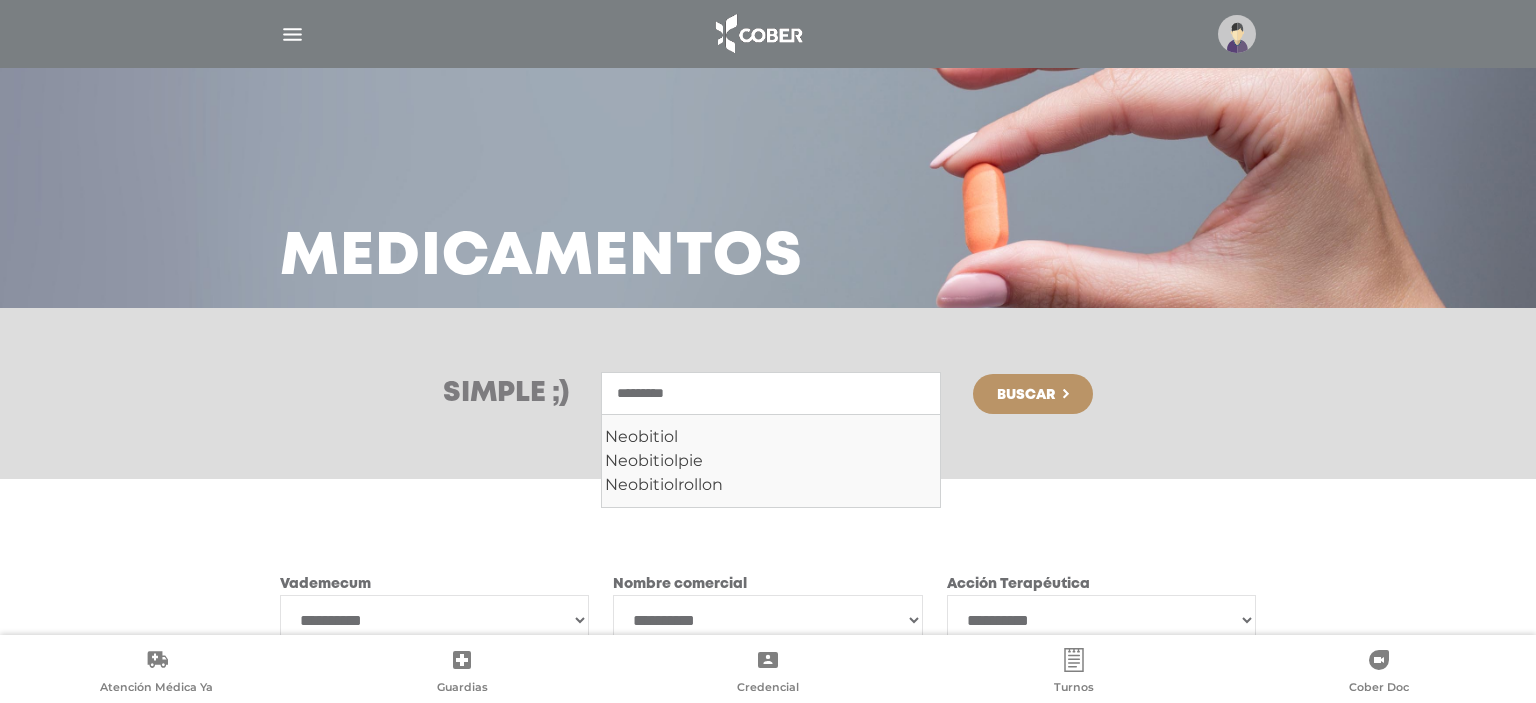 drag, startPoint x: 746, startPoint y: 394, endPoint x: 605, endPoint y: 394, distance: 141 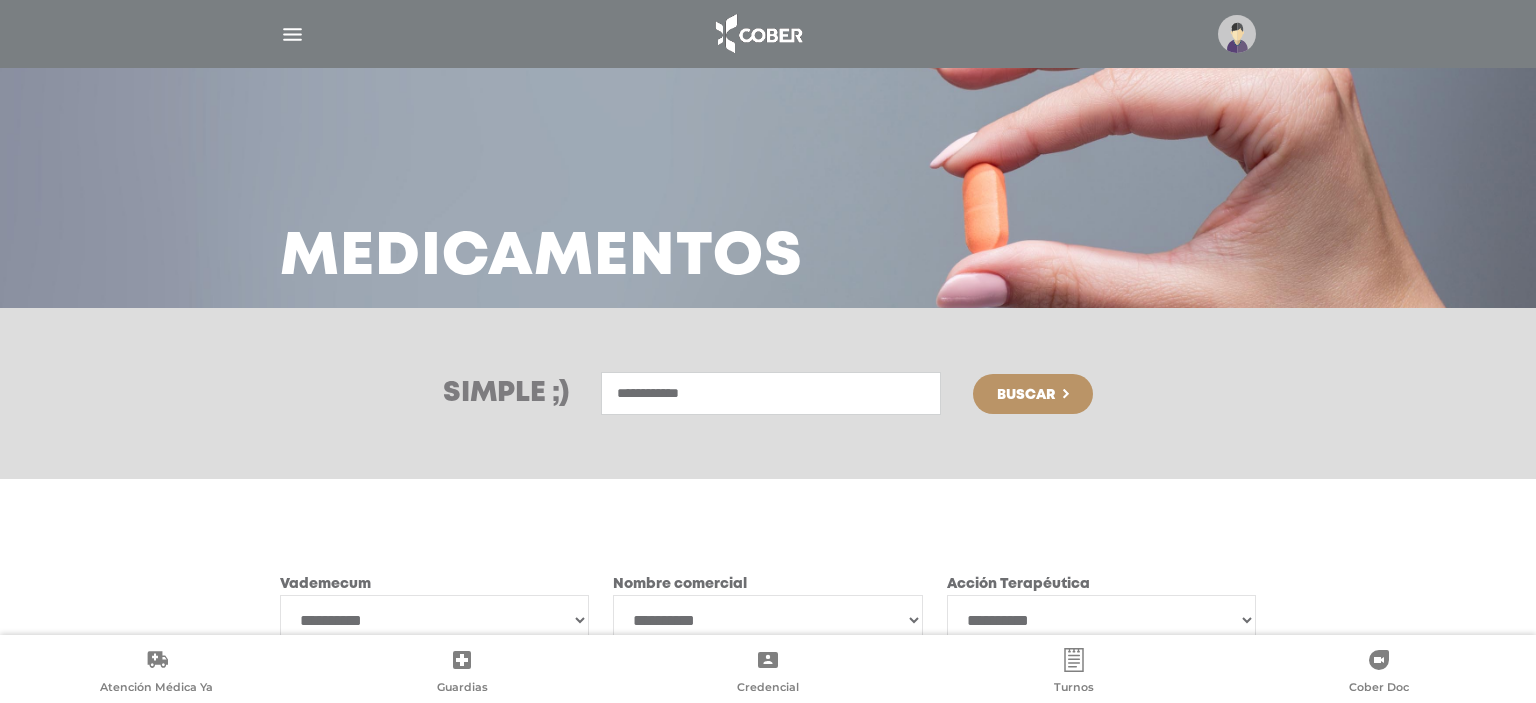 type on "**********" 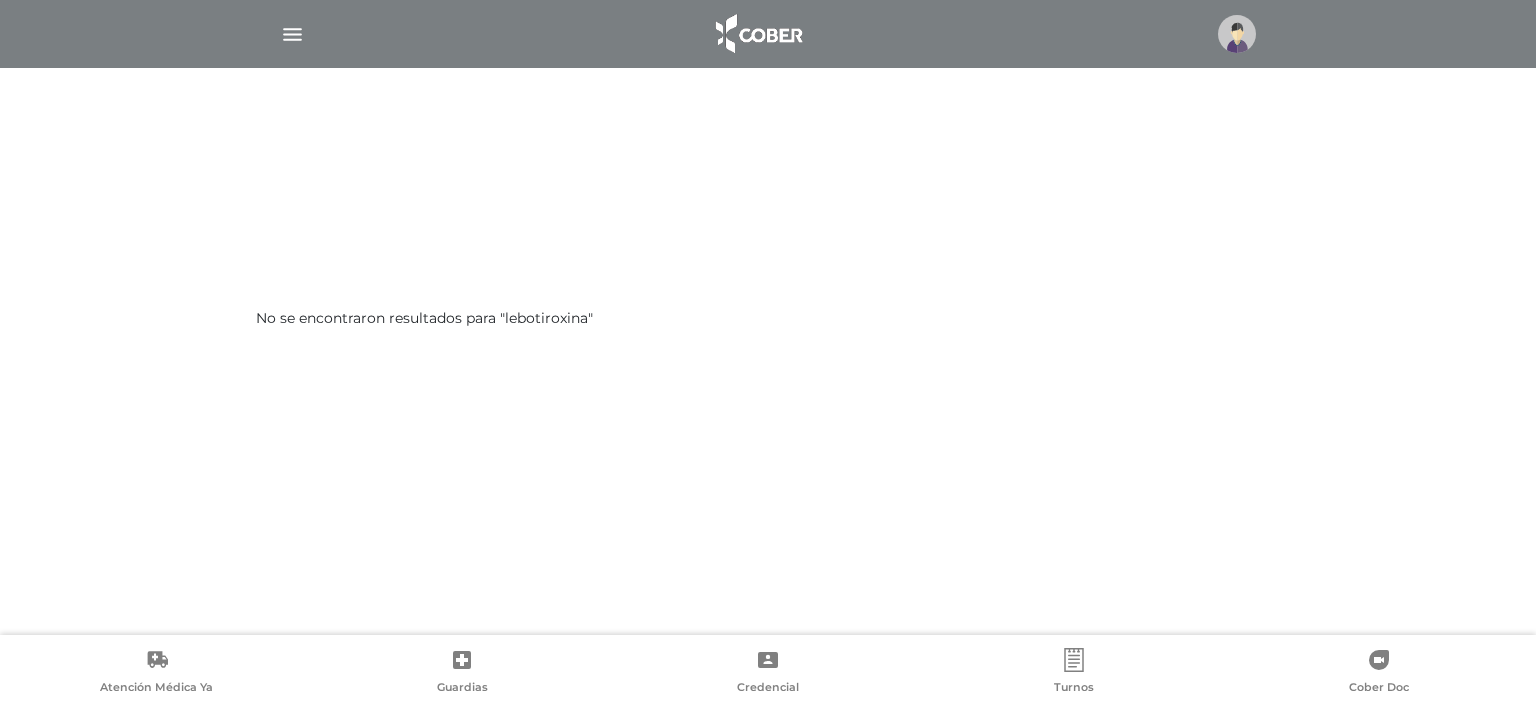 scroll, scrollTop: 0, scrollLeft: 0, axis: both 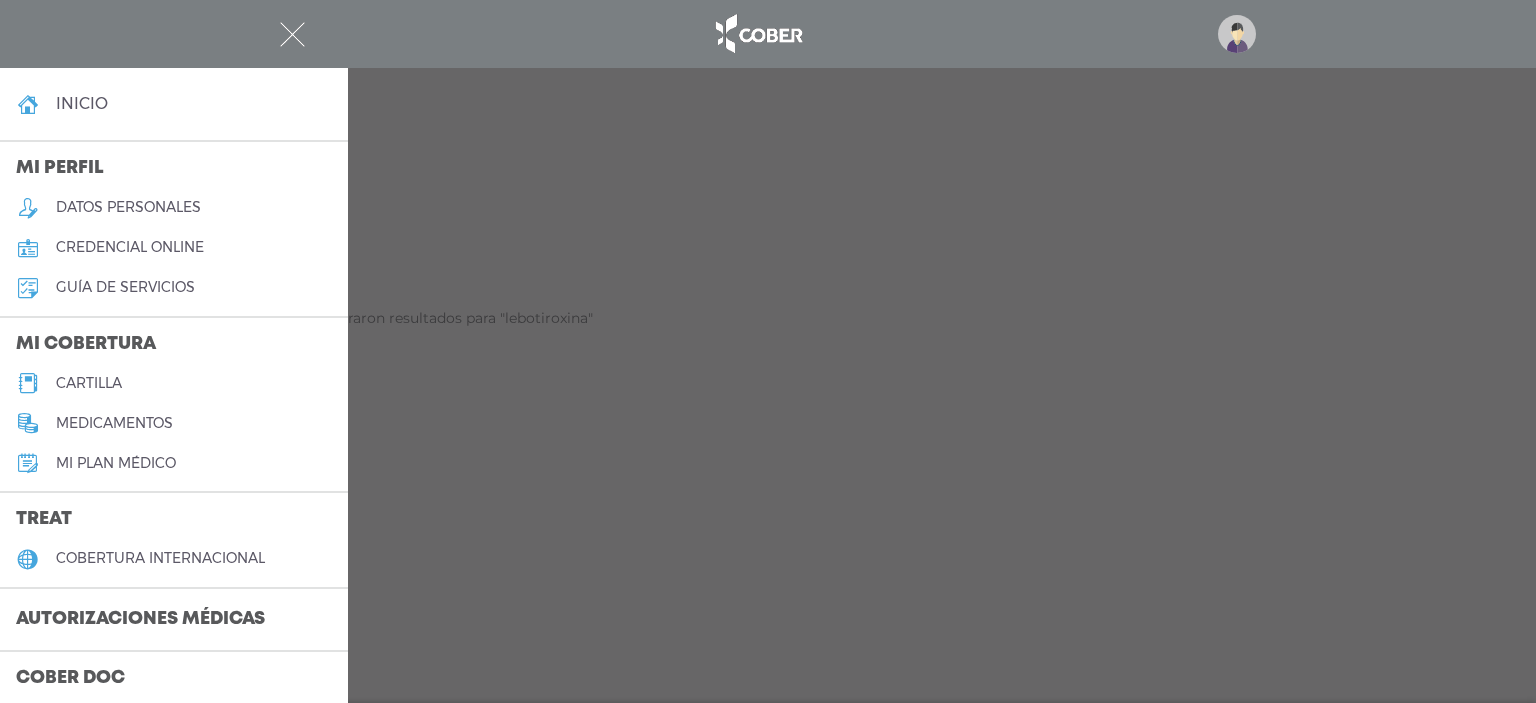 click at bounding box center (768, 351) 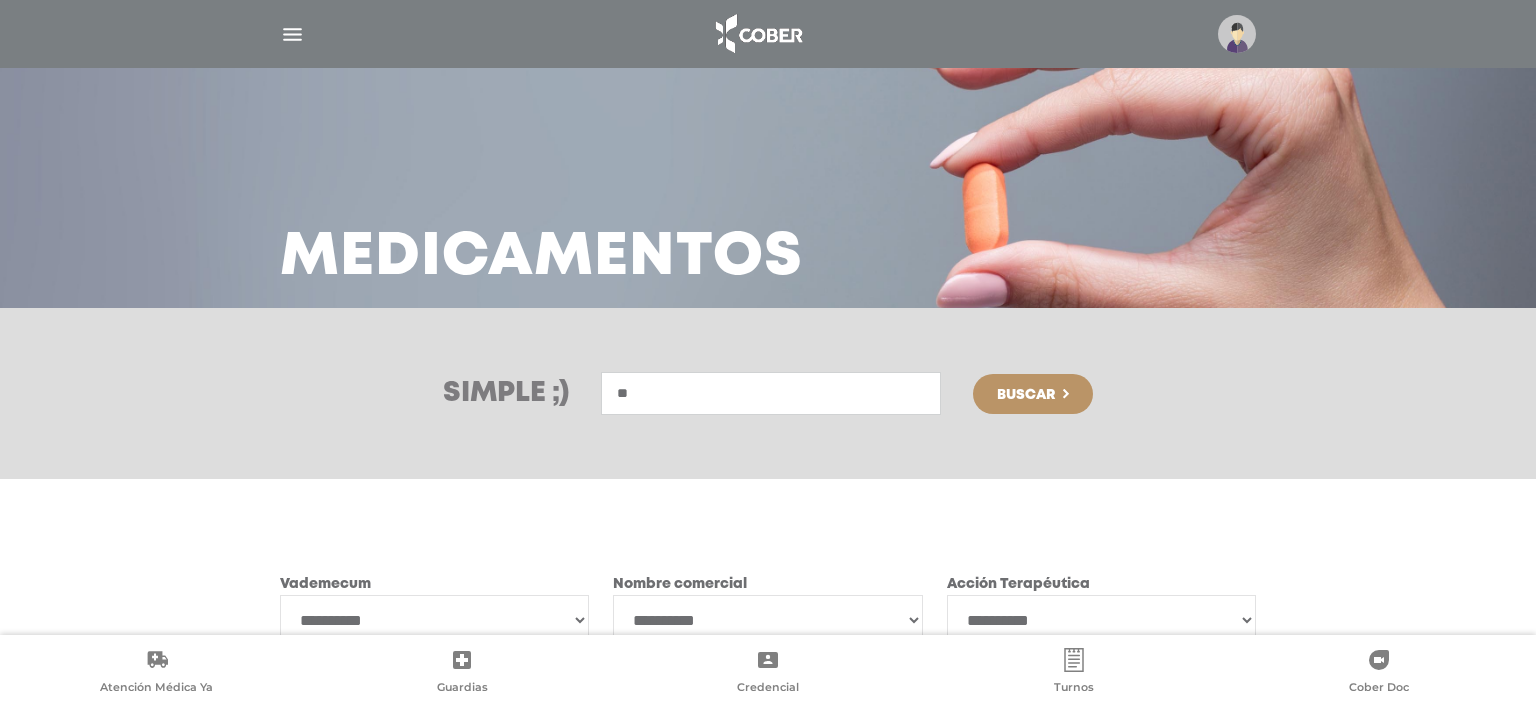 scroll, scrollTop: 0, scrollLeft: 0, axis: both 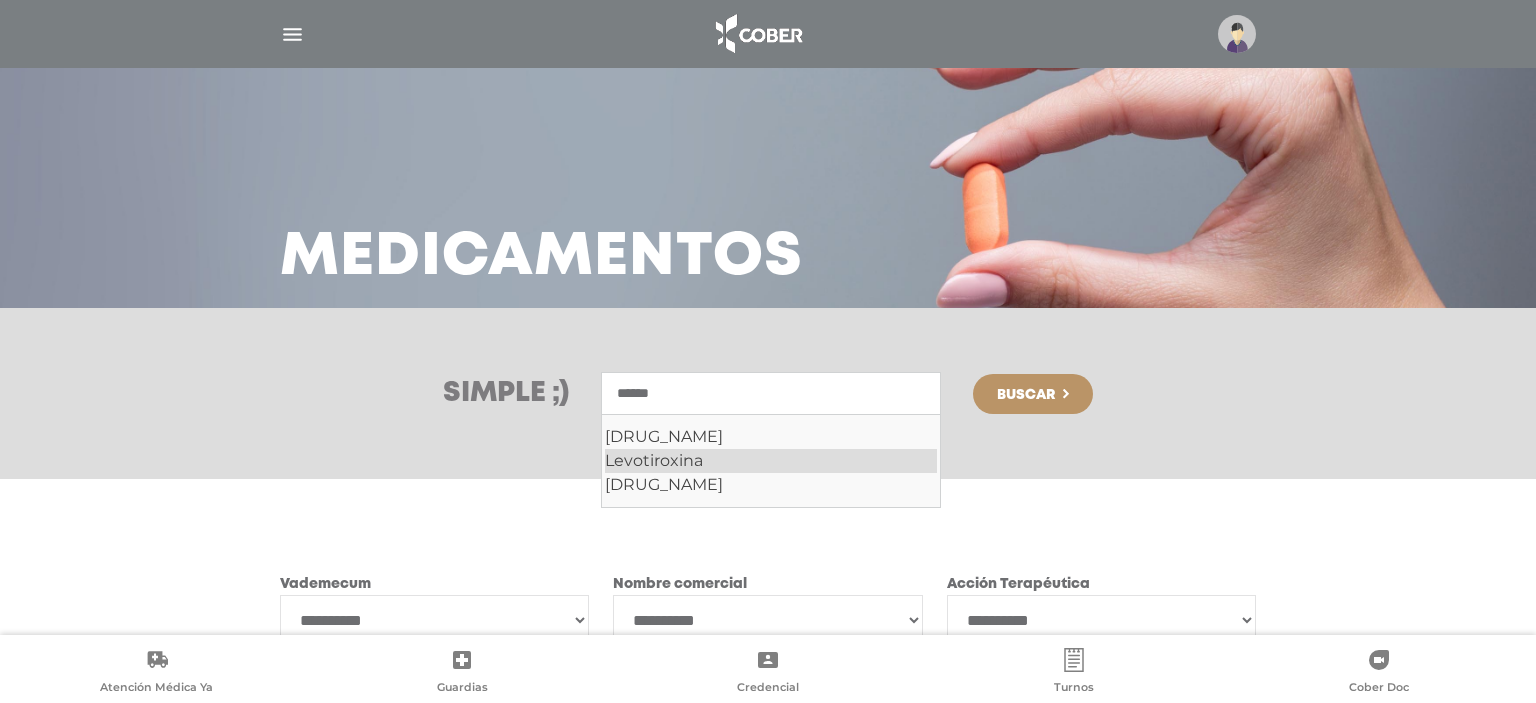 click on "Levotiroxina" at bounding box center (771, 461) 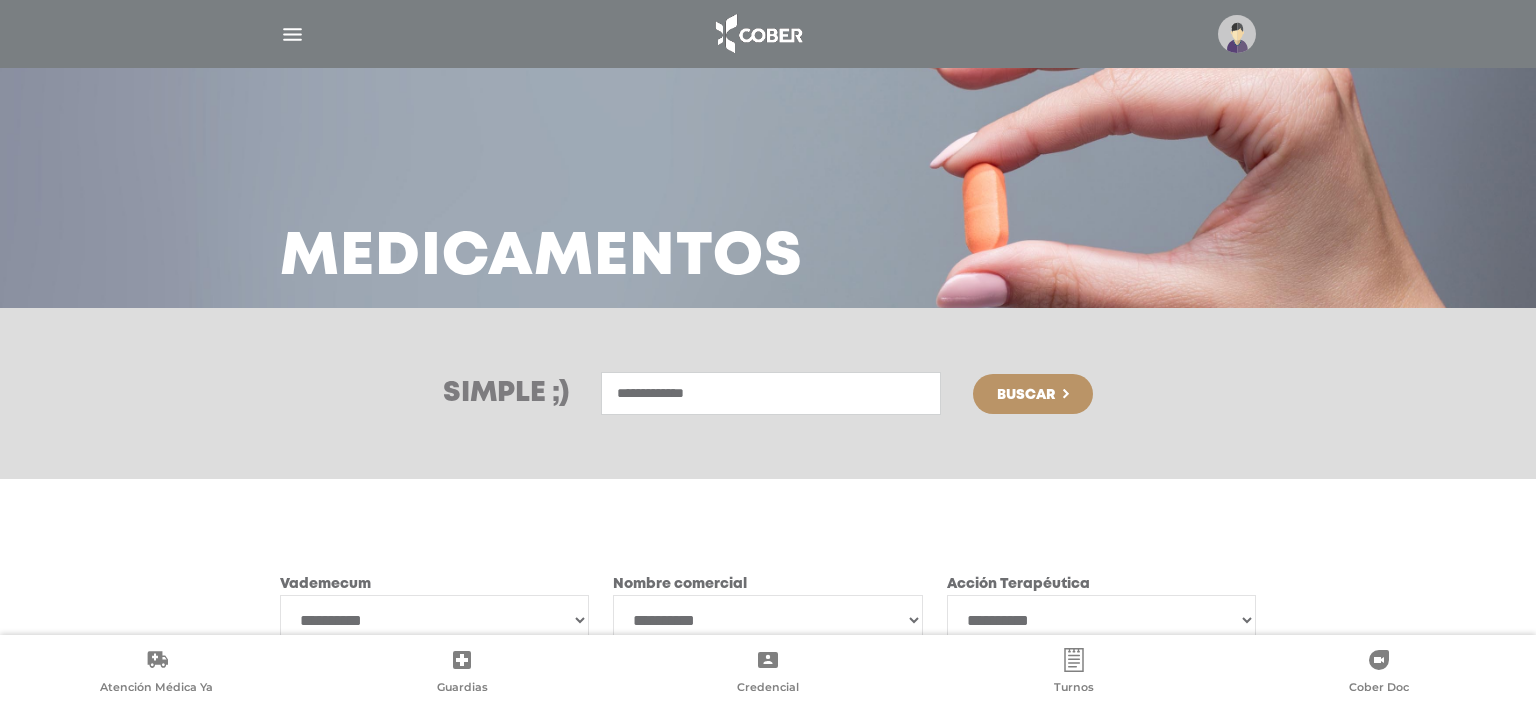 drag, startPoint x: 730, startPoint y: 397, endPoint x: 610, endPoint y: 396, distance: 120.004166 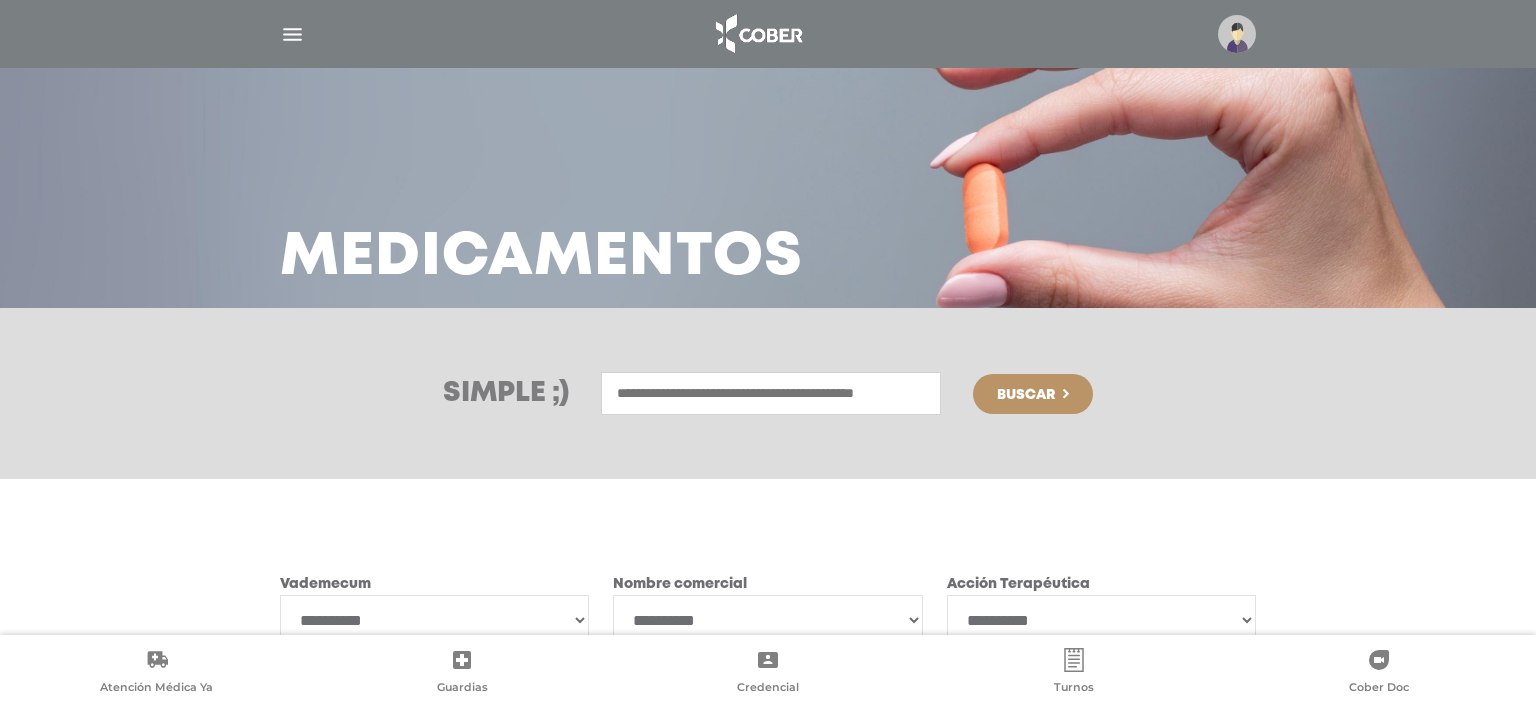 click at bounding box center (771, 393) 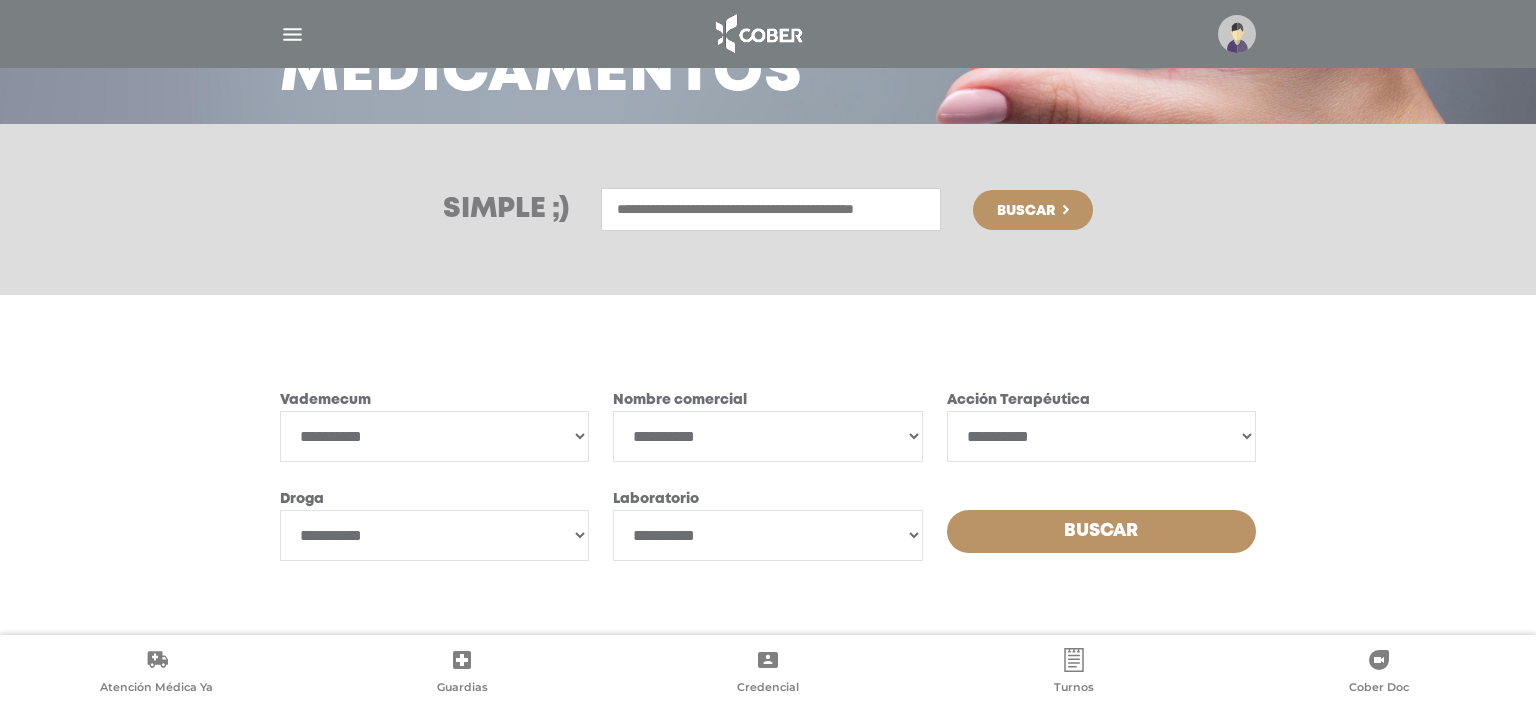 click at bounding box center (771, 209) 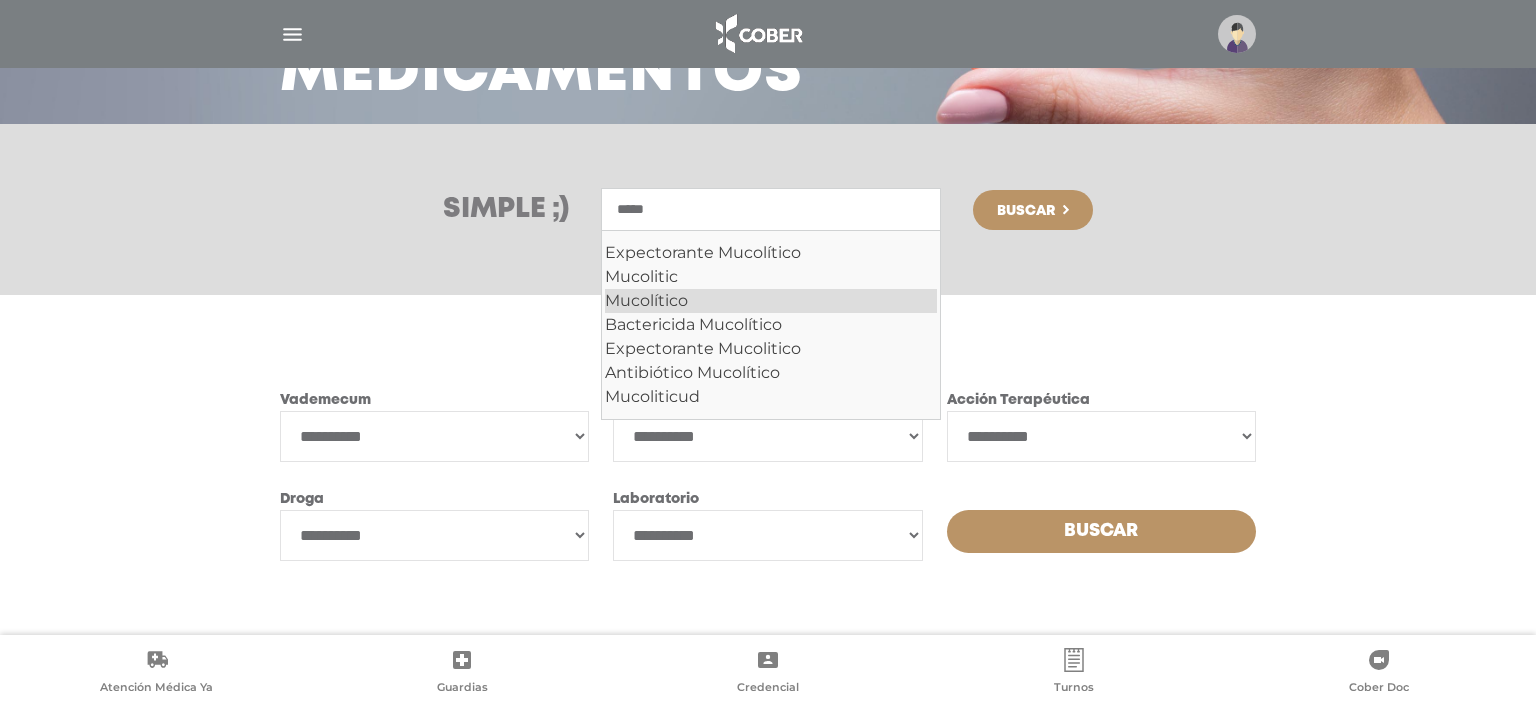 click on "Mucolítico" at bounding box center (771, 301) 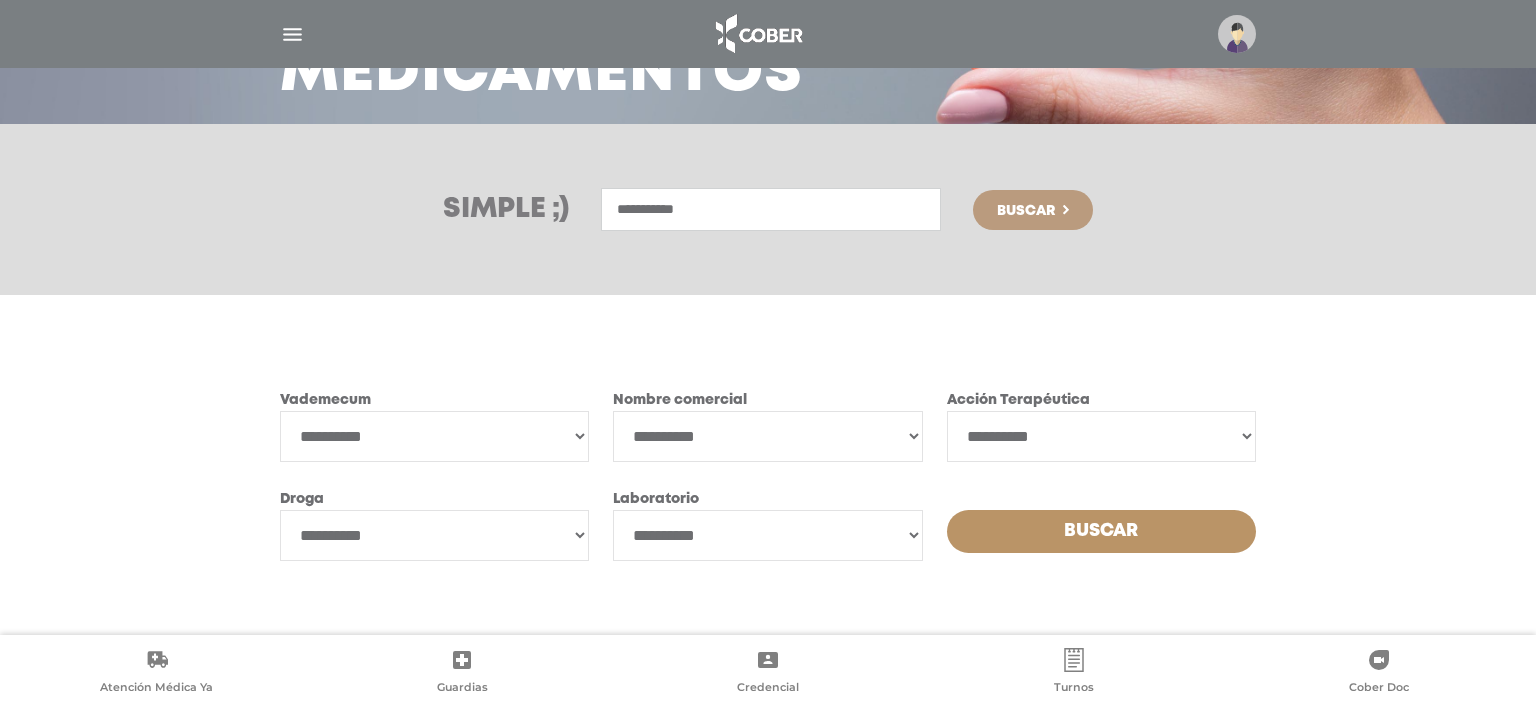 type on "**********" 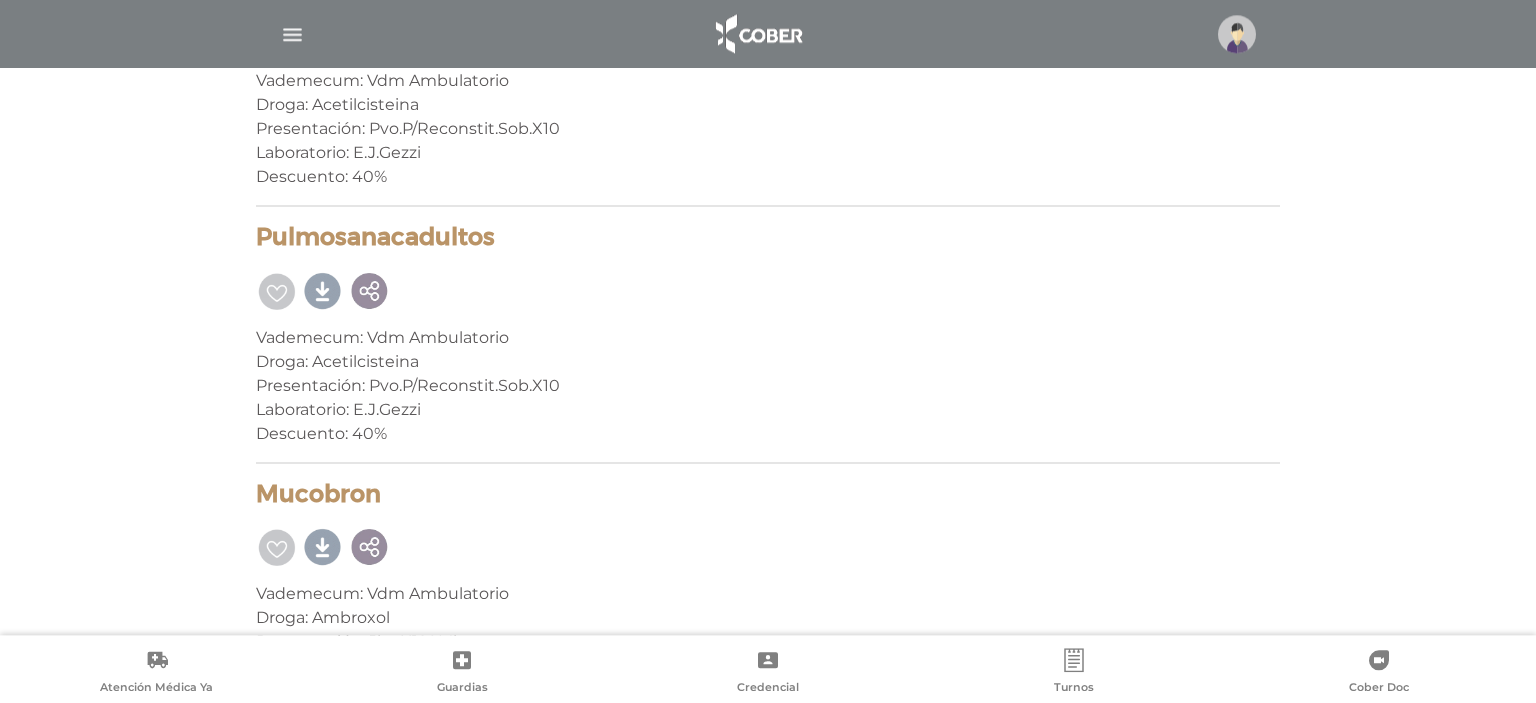 scroll, scrollTop: 19516, scrollLeft: 0, axis: vertical 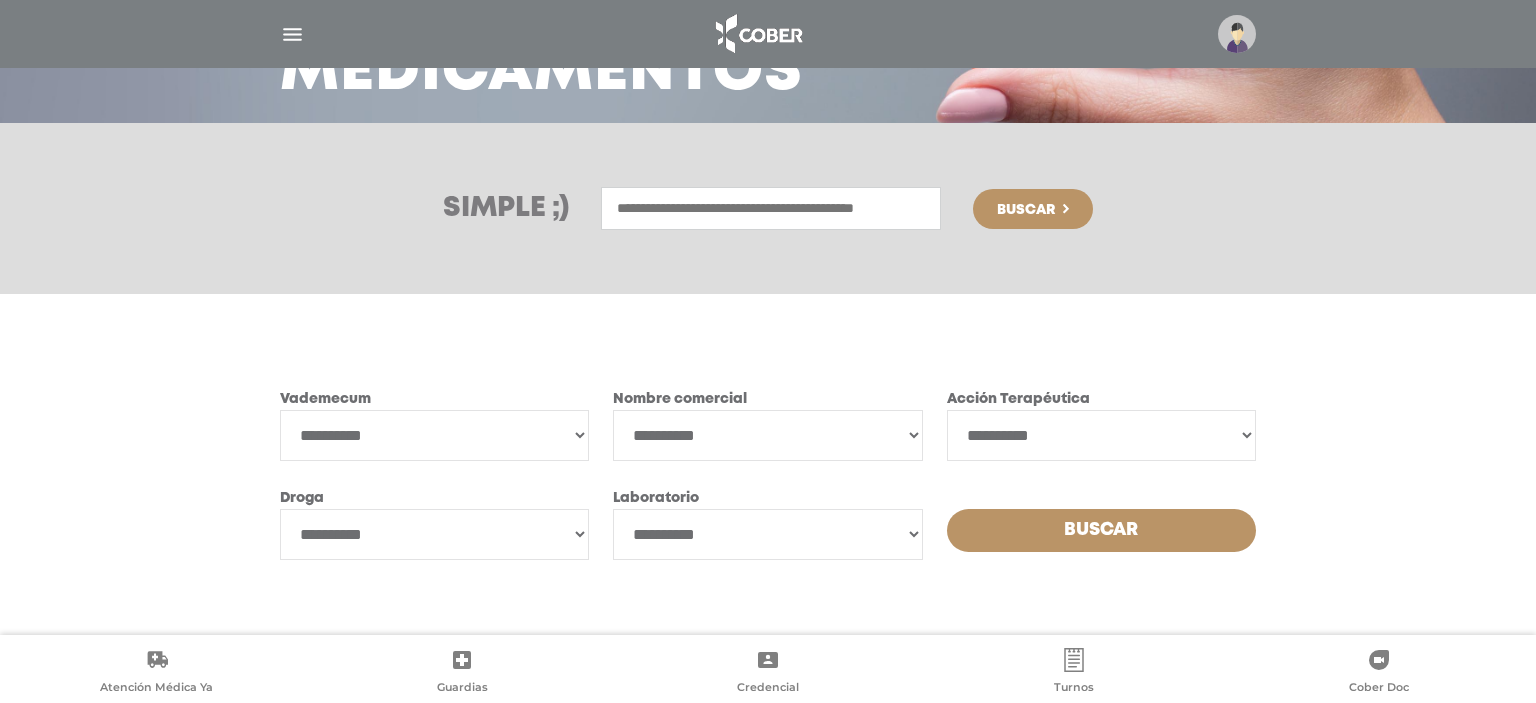 click on "**********" at bounding box center [434, 534] 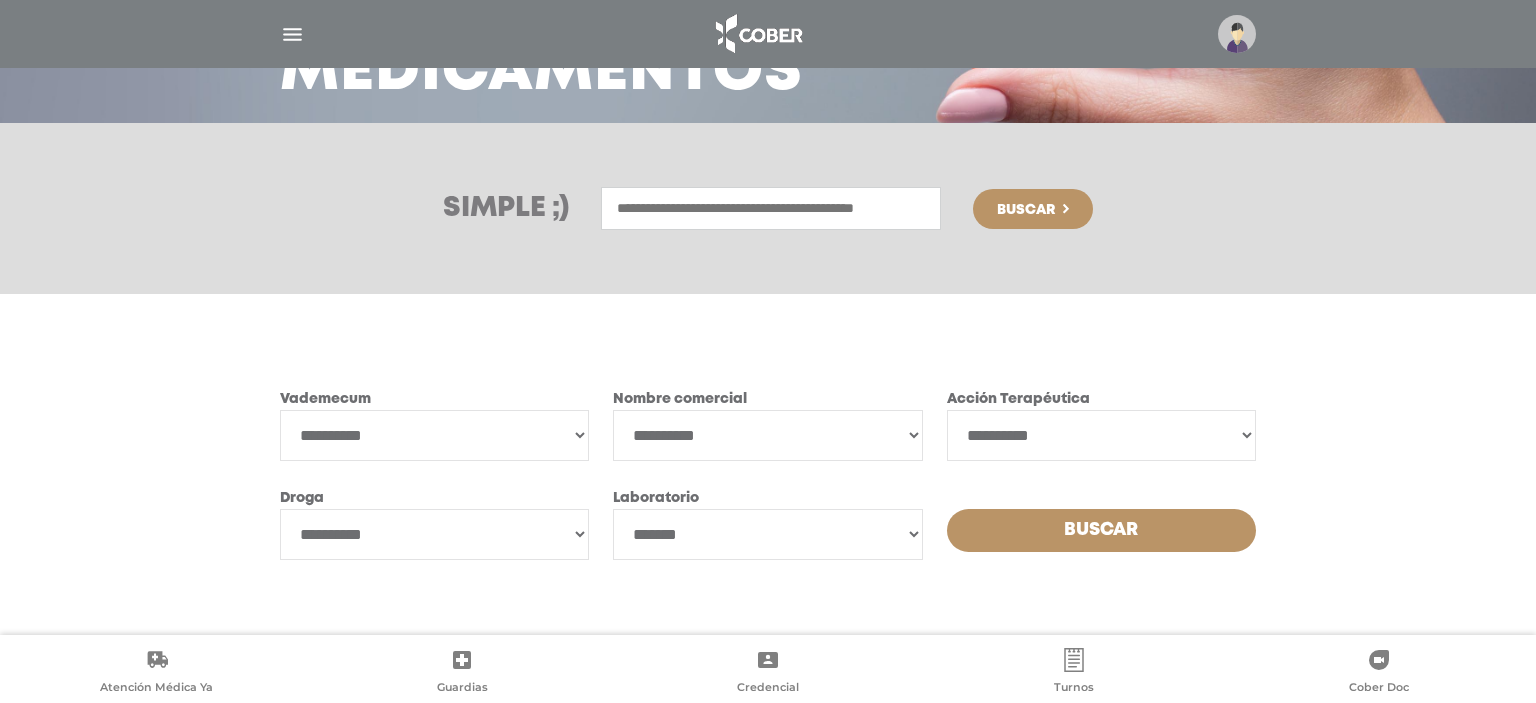 click on "*******" at bounding box center [0, 0] 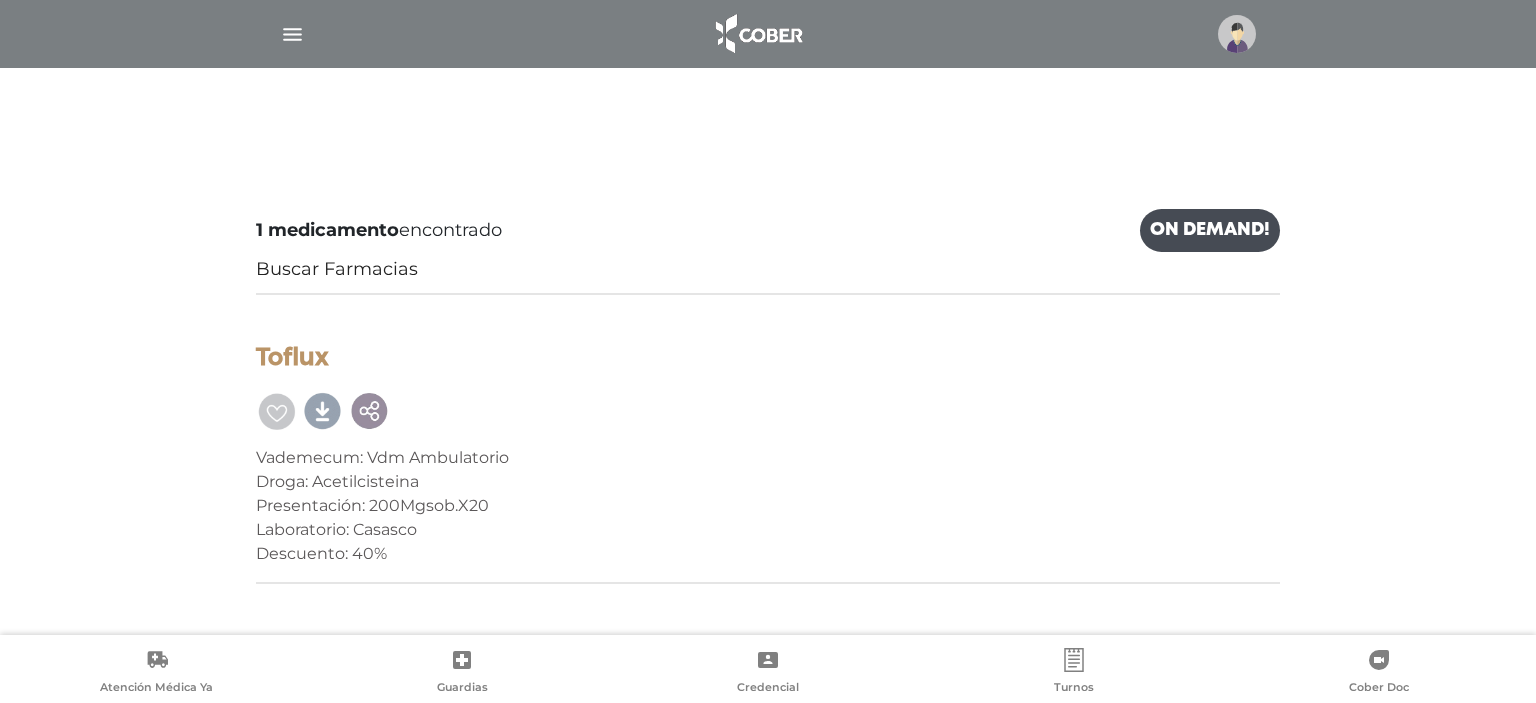 scroll, scrollTop: 0, scrollLeft: 0, axis: both 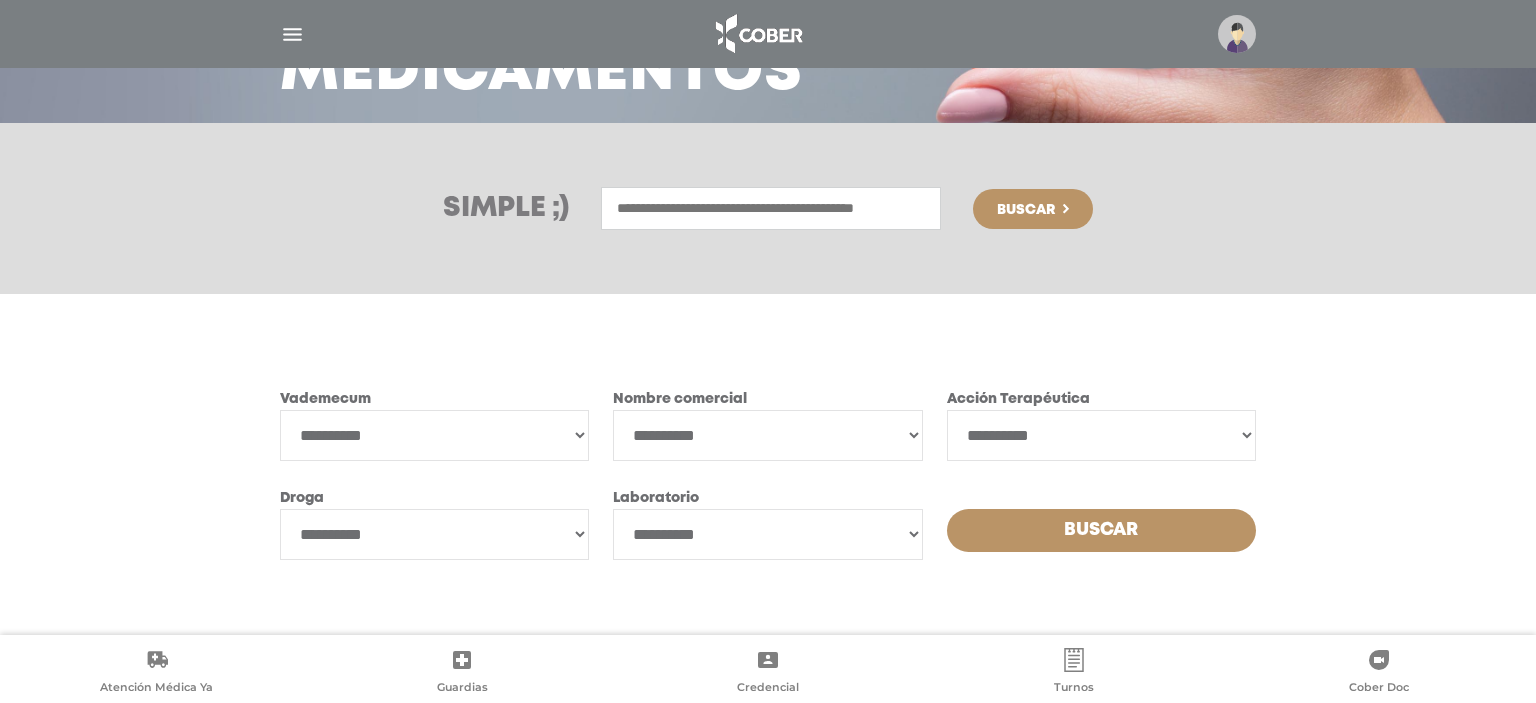 click at bounding box center [771, 208] 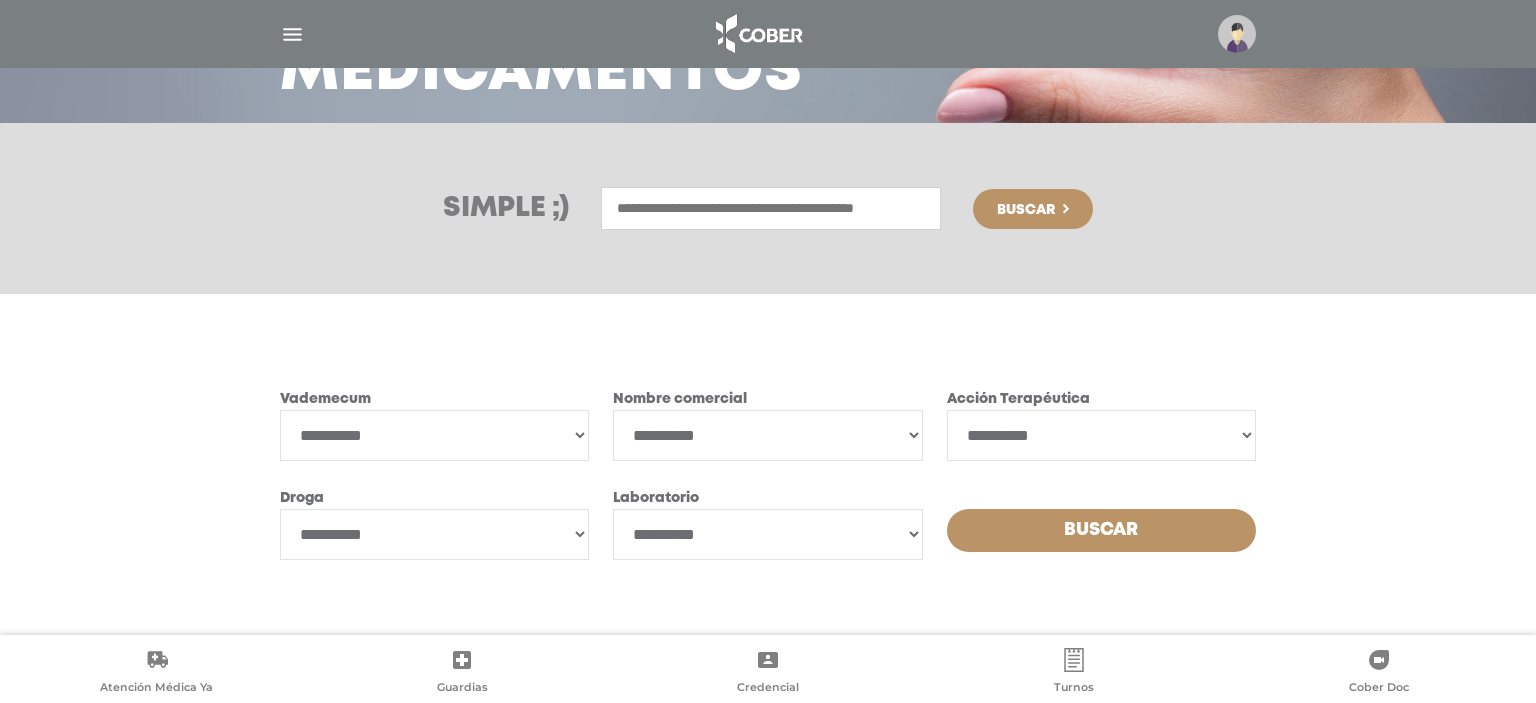 click at bounding box center [1237, 34] 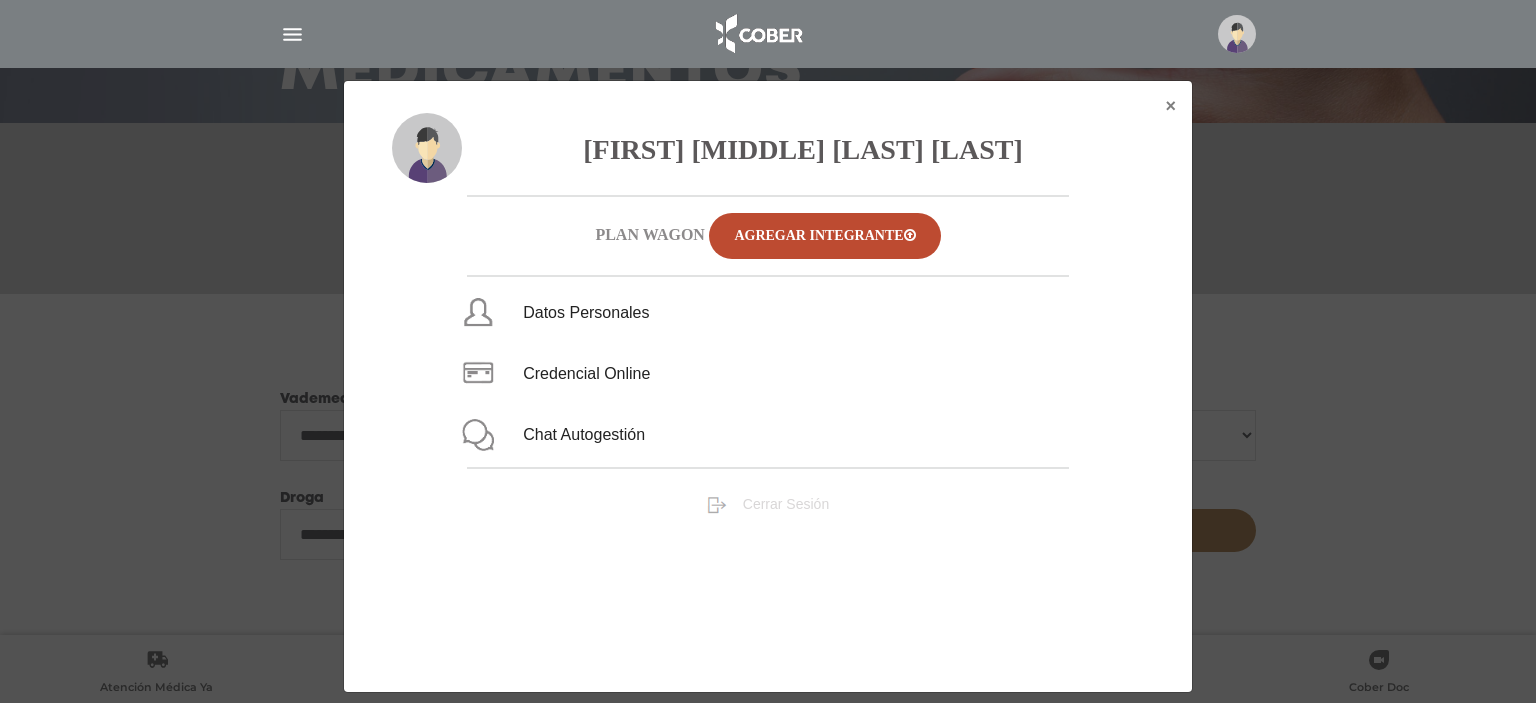 click on "Cerrar Sesión" at bounding box center [786, 504] 